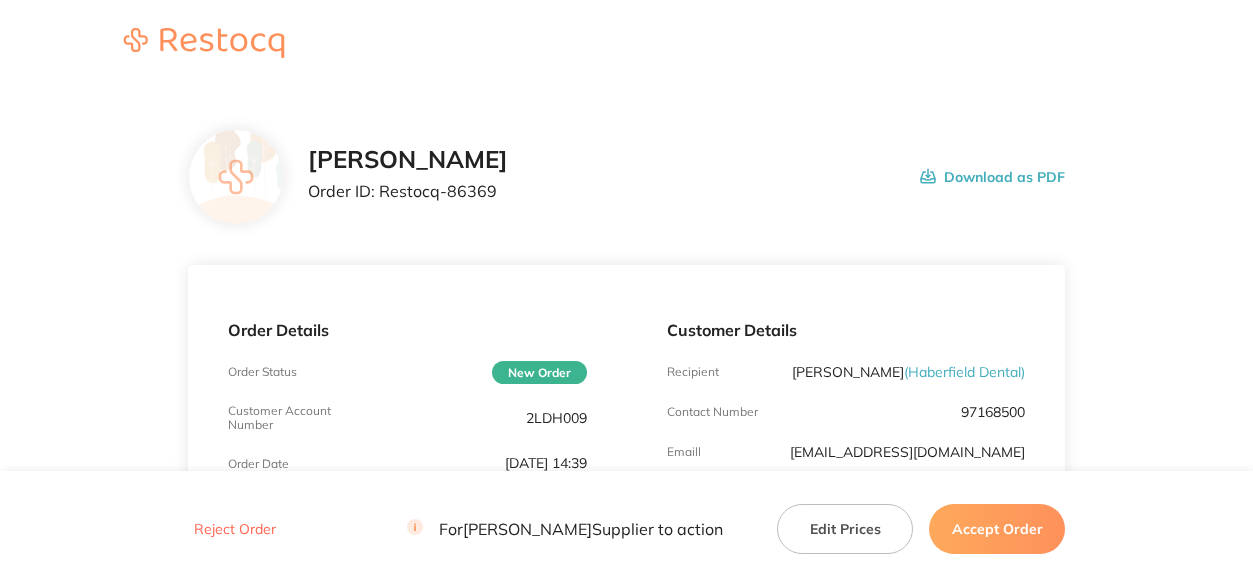 scroll, scrollTop: 0, scrollLeft: 0, axis: both 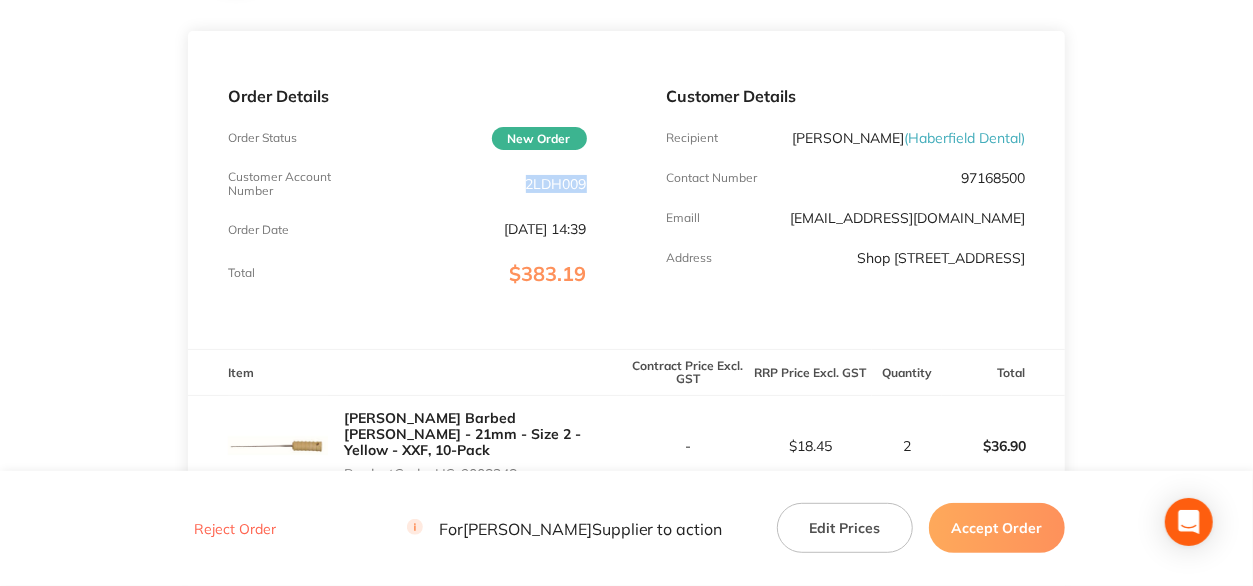 drag, startPoint x: 598, startPoint y: 189, endPoint x: 521, endPoint y: 189, distance: 77 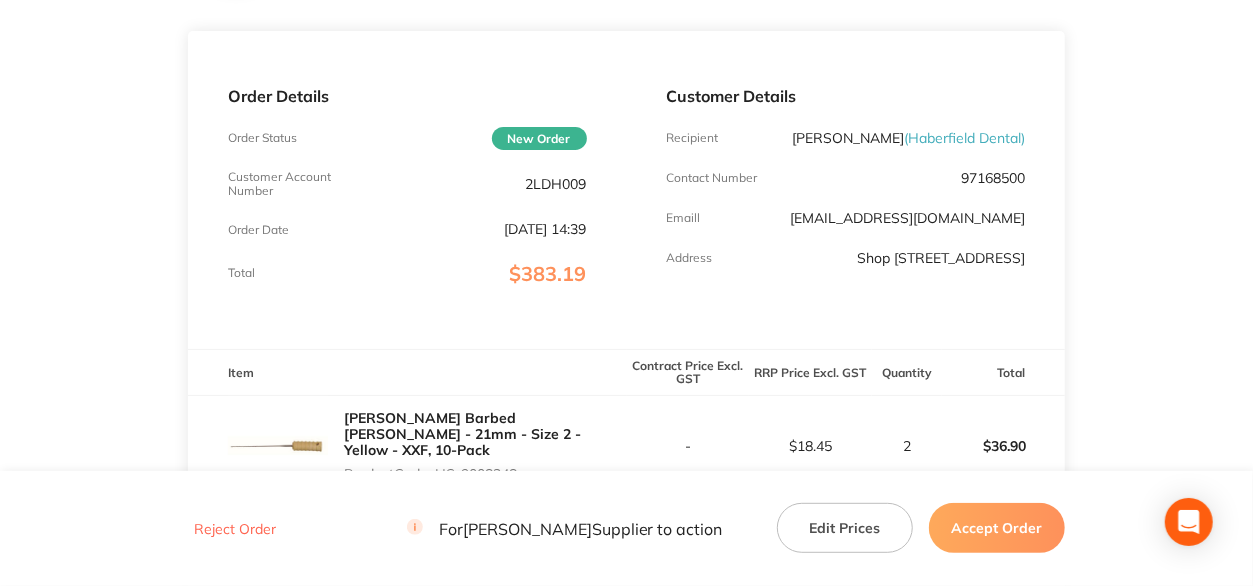 click on "Order Details Order Status New Order Customer Account Number 2LDH009 Order Date Jul 11 2025, 14:39 Total  $383.19" at bounding box center [407, 189] 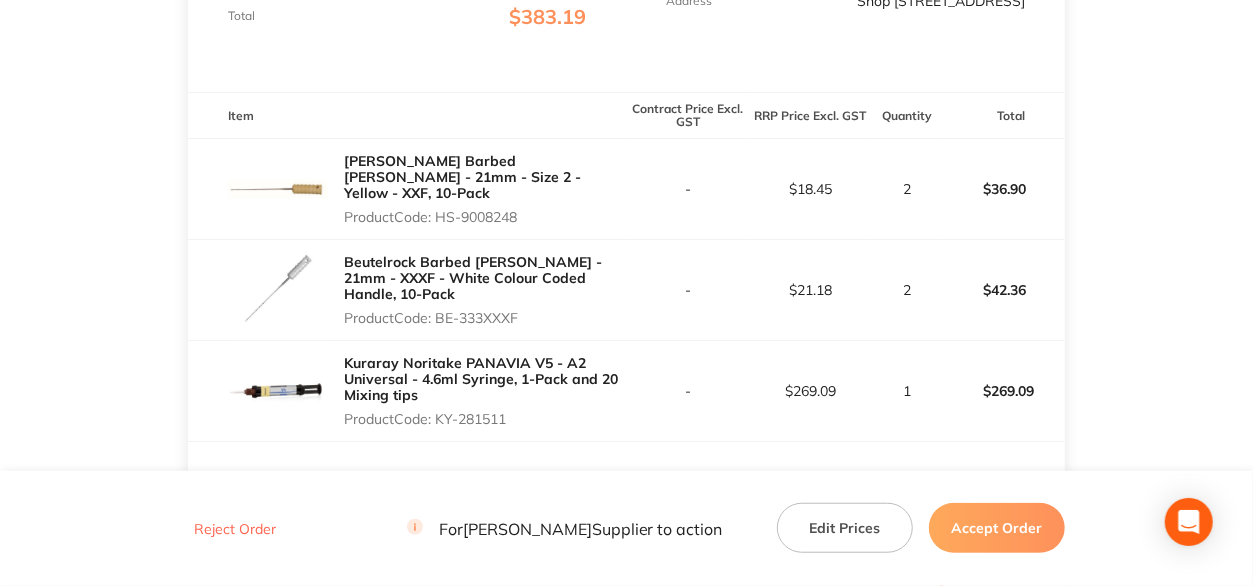 scroll, scrollTop: 534, scrollLeft: 0, axis: vertical 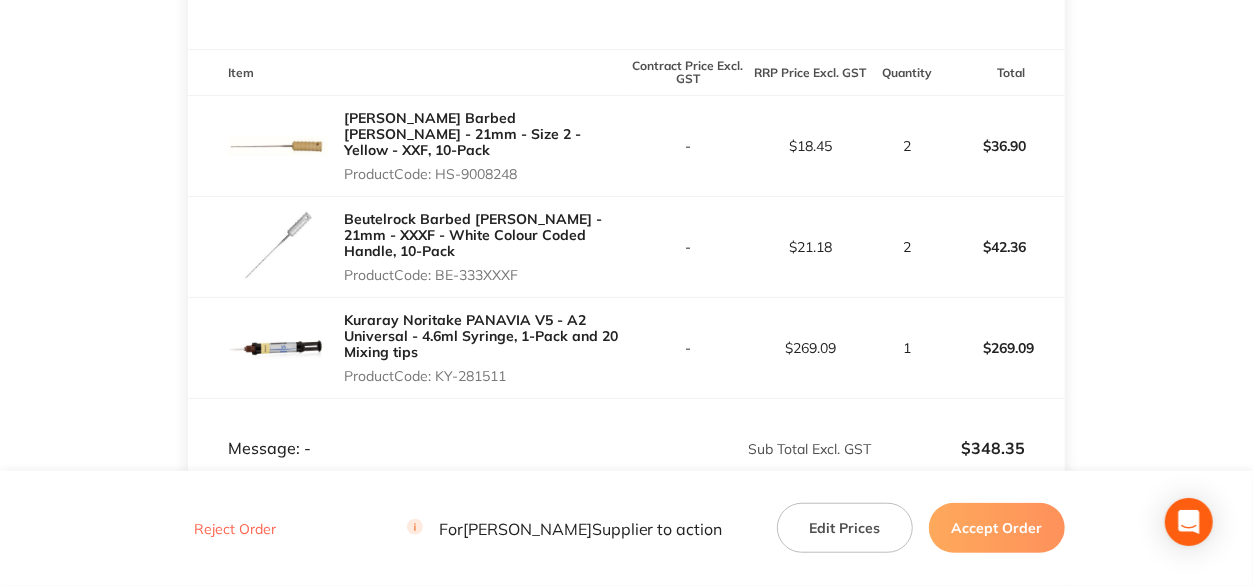 drag, startPoint x: 524, startPoint y: 167, endPoint x: 438, endPoint y: 166, distance: 86.00581 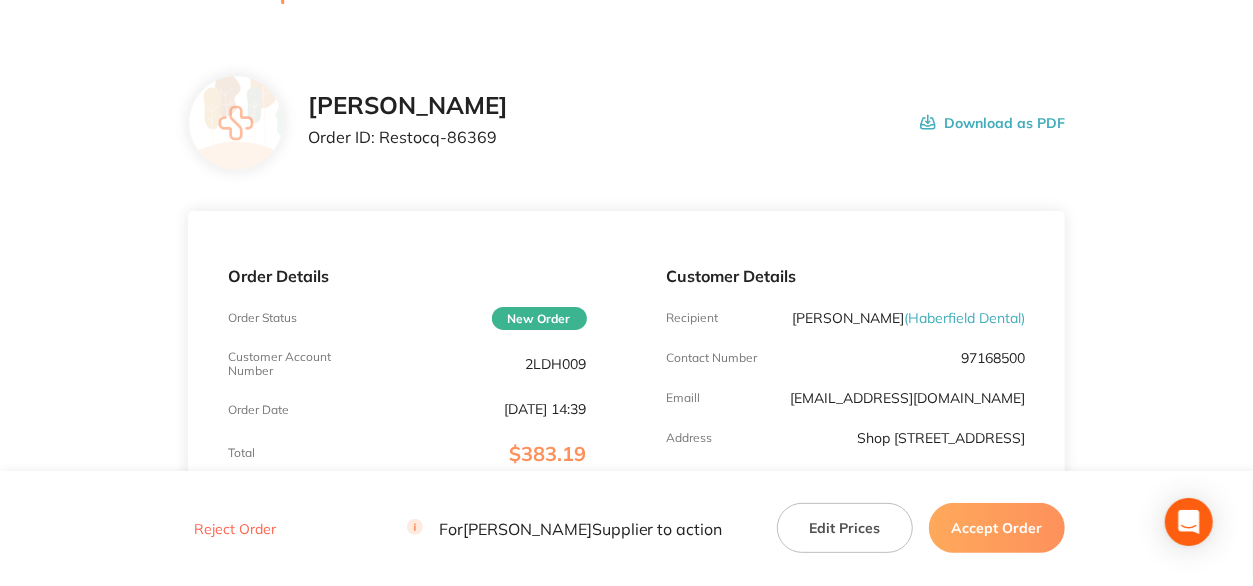 scroll, scrollTop: 0, scrollLeft: 0, axis: both 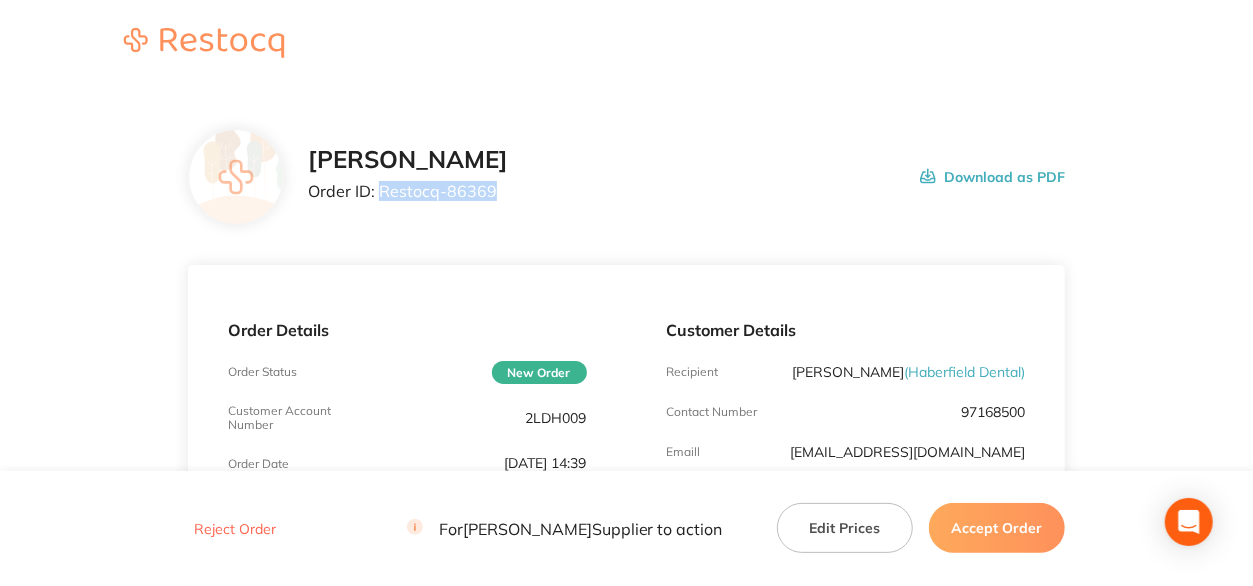 drag, startPoint x: 494, startPoint y: 192, endPoint x: 380, endPoint y: 193, distance: 114.00439 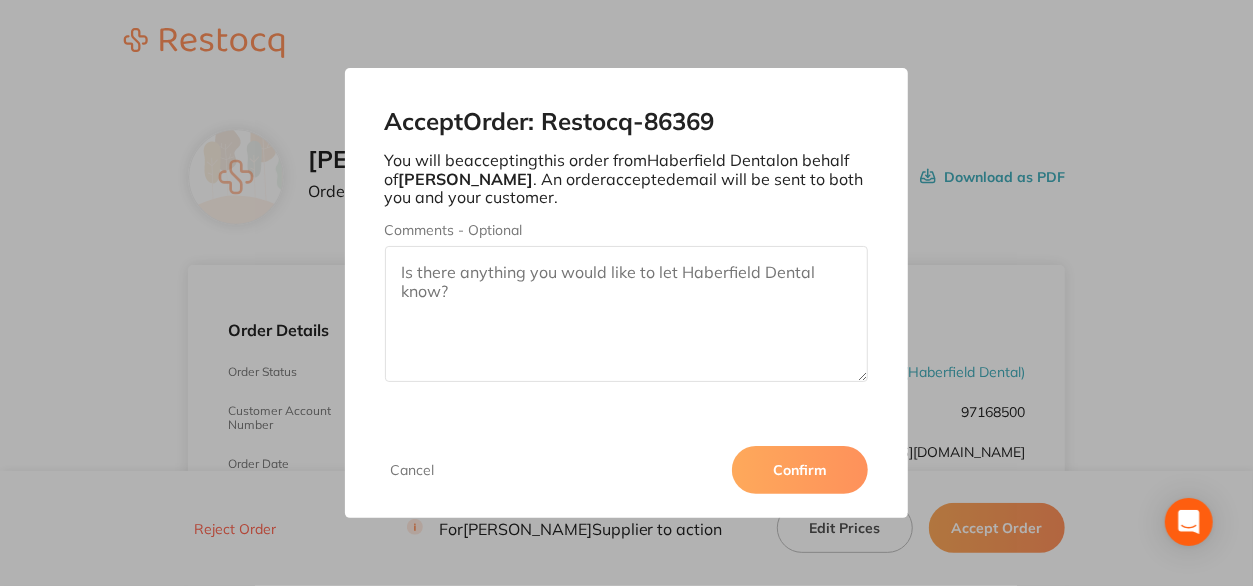 click on "Confirm" at bounding box center (800, 470) 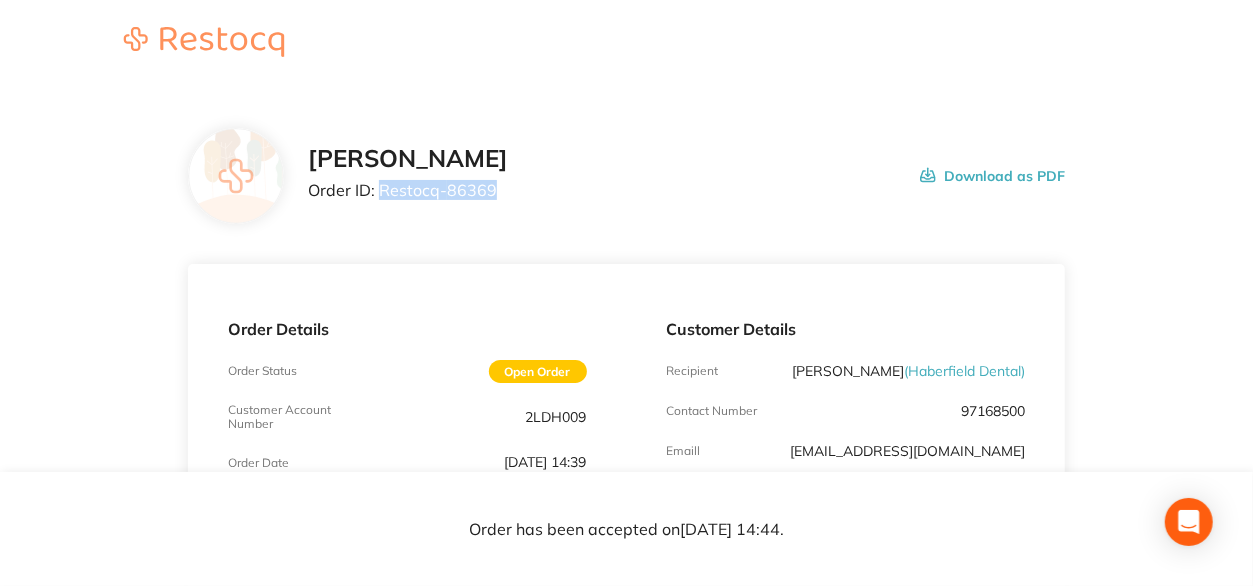 scroll, scrollTop: 0, scrollLeft: 0, axis: both 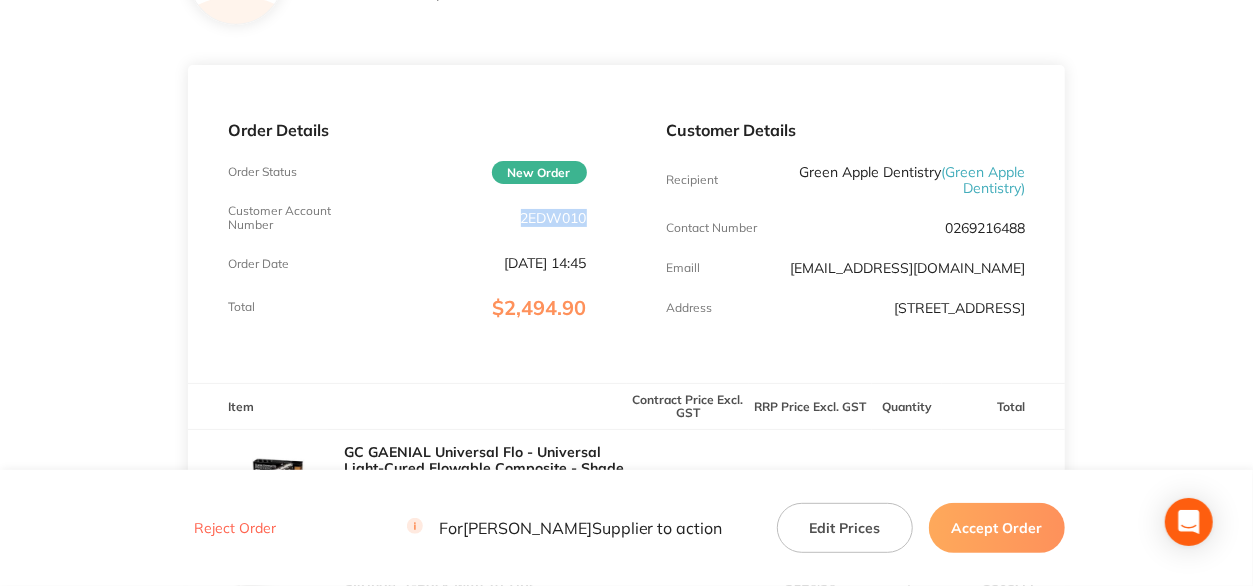 drag, startPoint x: 598, startPoint y: 216, endPoint x: 516, endPoint y: 217, distance: 82.006096 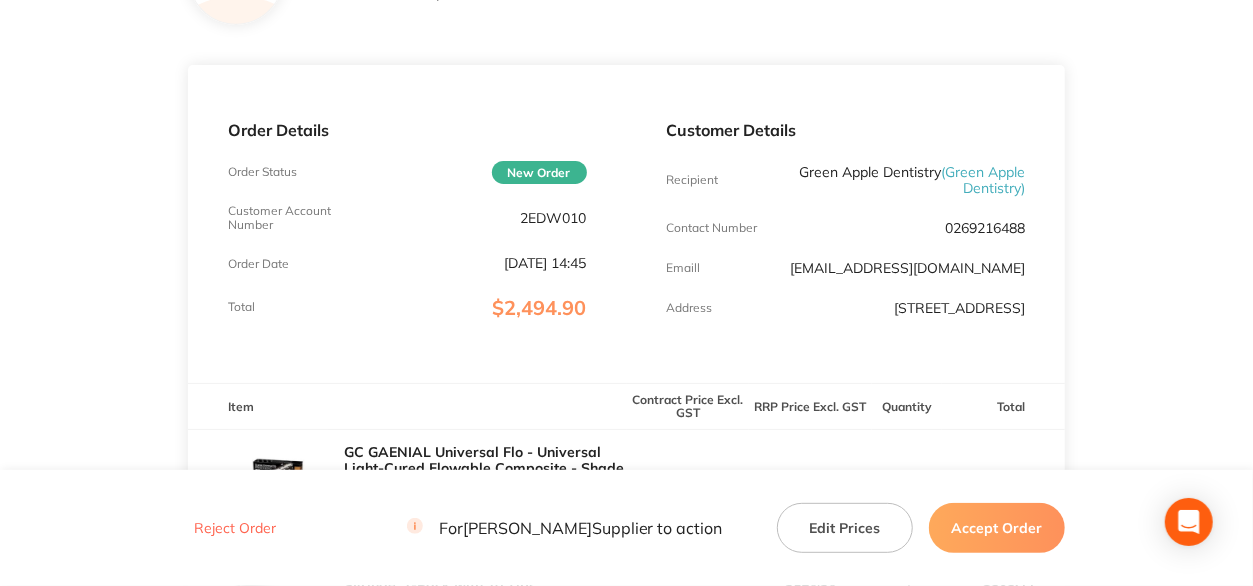 click on "Customer Details Recipient Green Apple Dentistry  ( Green Apple Dentistry ) Contact Number [PHONE_NUMBER] Emaill [EMAIL_ADDRESS][DOMAIN_NAME] Address  [STREET_ADDRESS]" at bounding box center [846, 223] 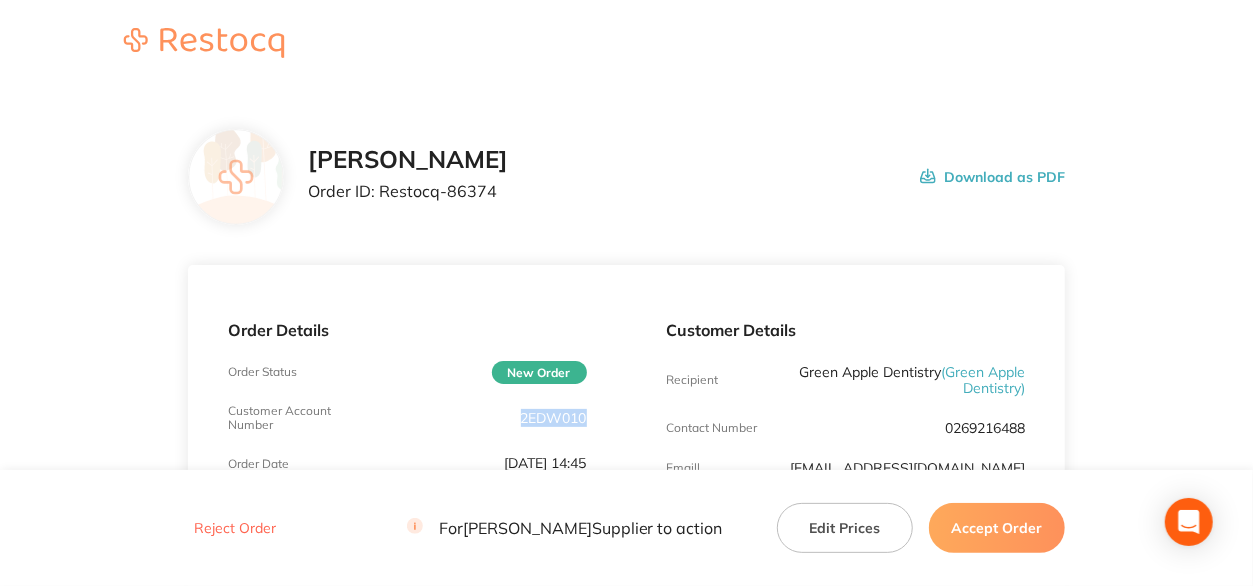 drag, startPoint x: 598, startPoint y: 419, endPoint x: 518, endPoint y: 423, distance: 80.09994 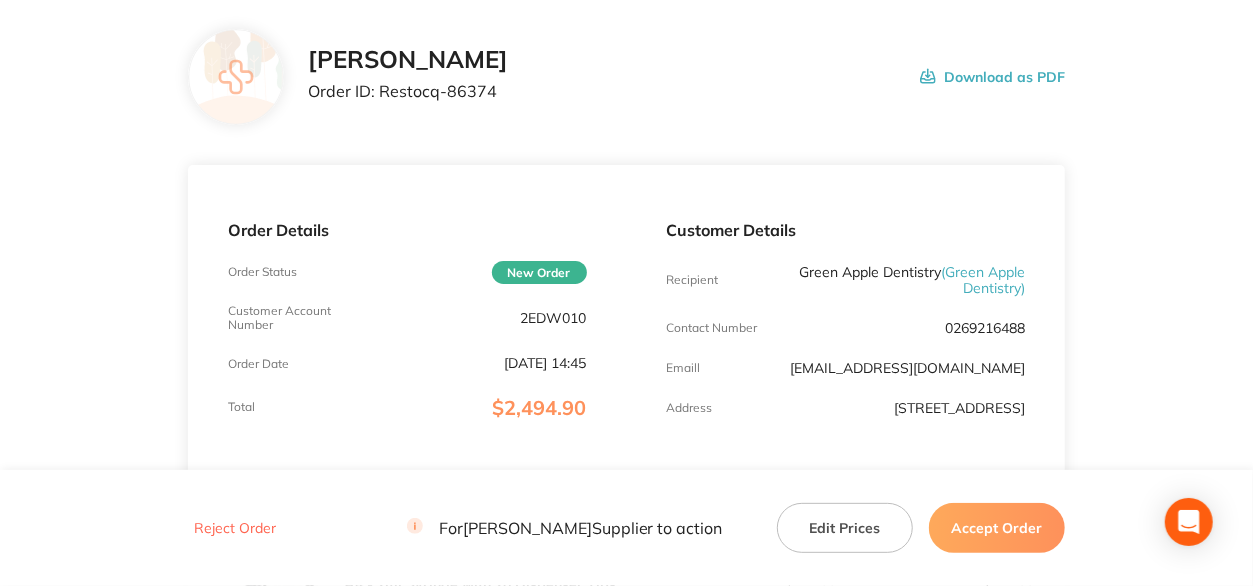 click on "Order Details Order Status New Order Customer Account Number 2EDW010 Order Date [DATE] 14:45 Total  $2,494.90" at bounding box center [407, 323] 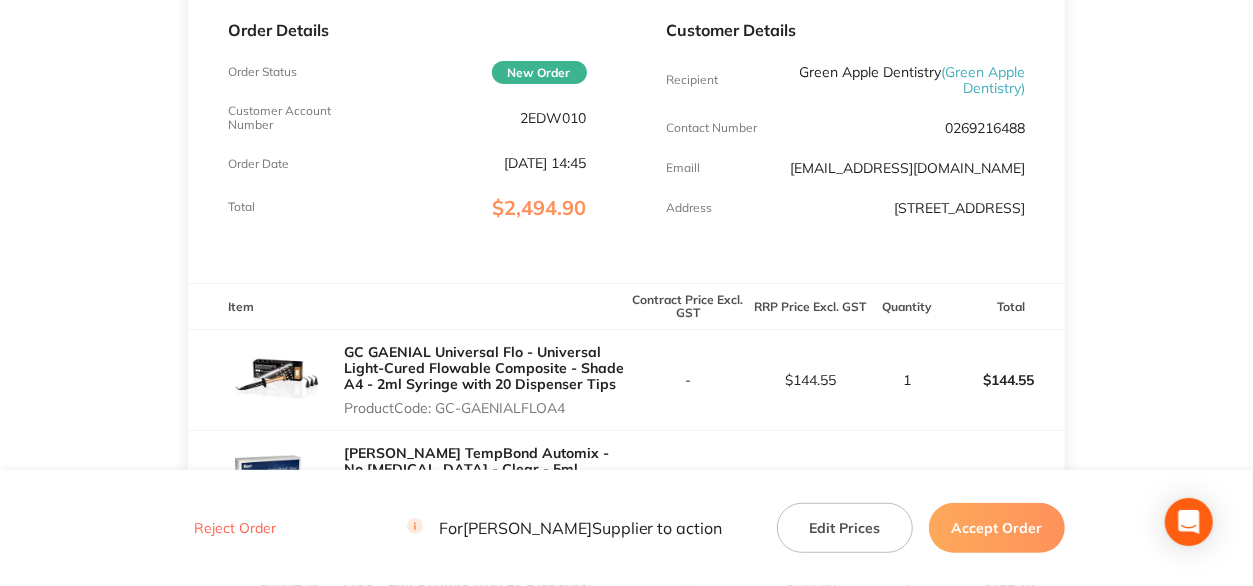 scroll, scrollTop: 400, scrollLeft: 0, axis: vertical 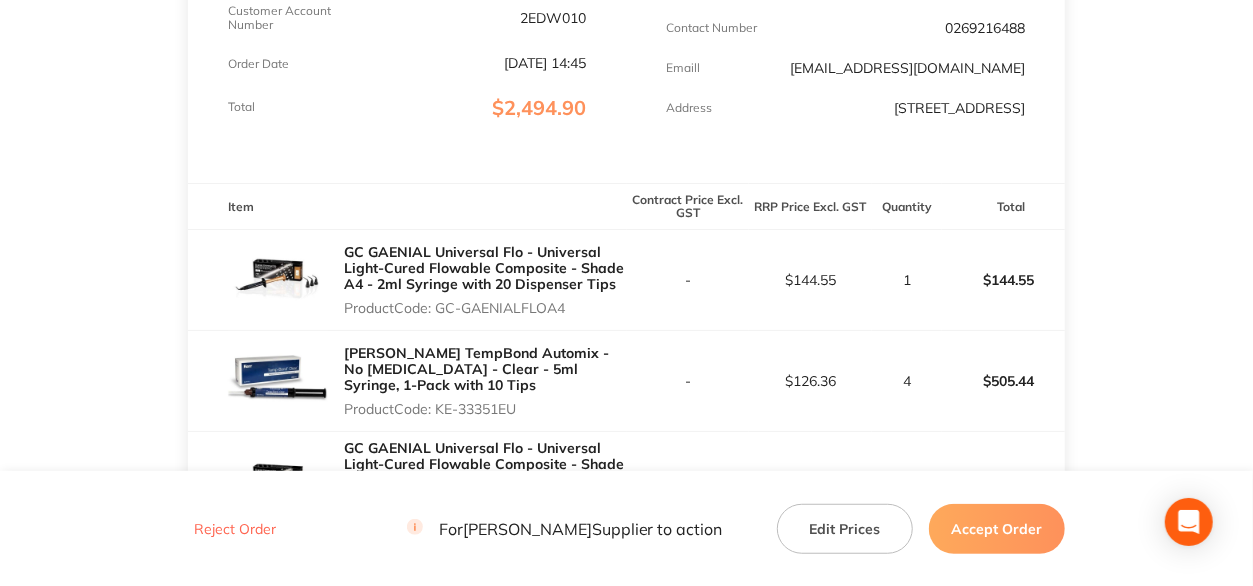 drag, startPoint x: 582, startPoint y: 308, endPoint x: 441, endPoint y: 313, distance: 141.08862 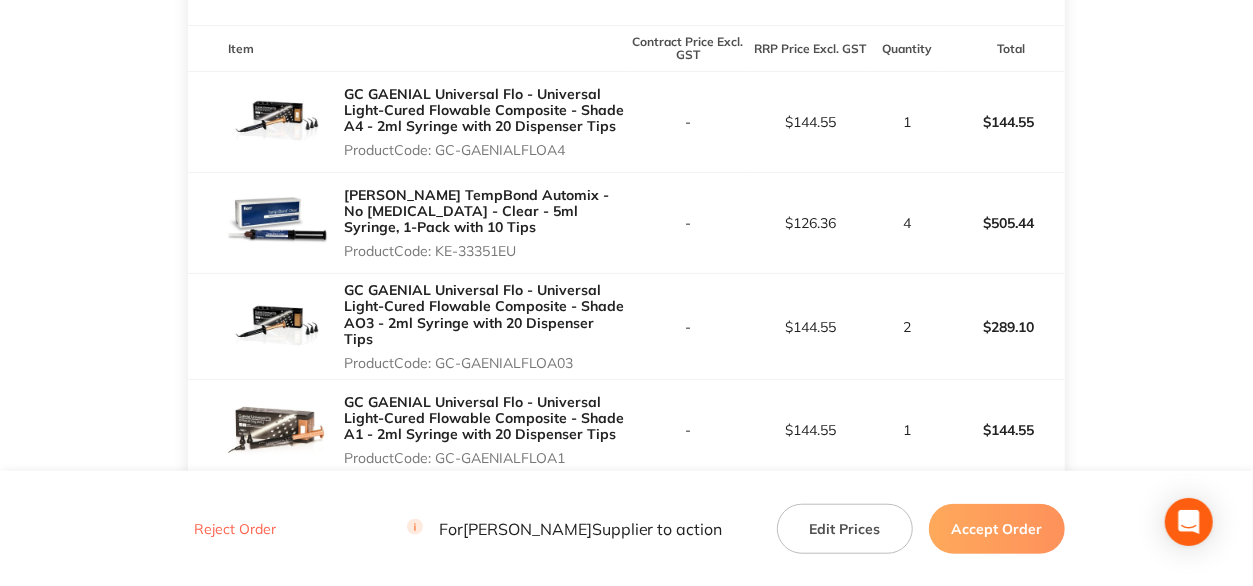 scroll, scrollTop: 600, scrollLeft: 0, axis: vertical 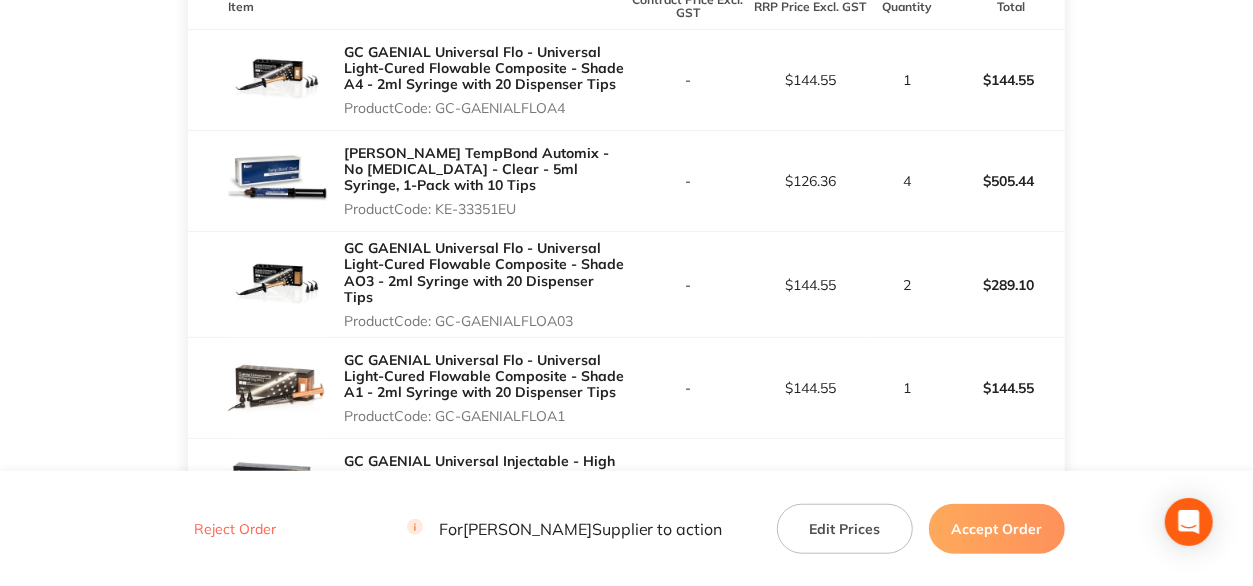 drag, startPoint x: 527, startPoint y: 202, endPoint x: 436, endPoint y: 203, distance: 91.00549 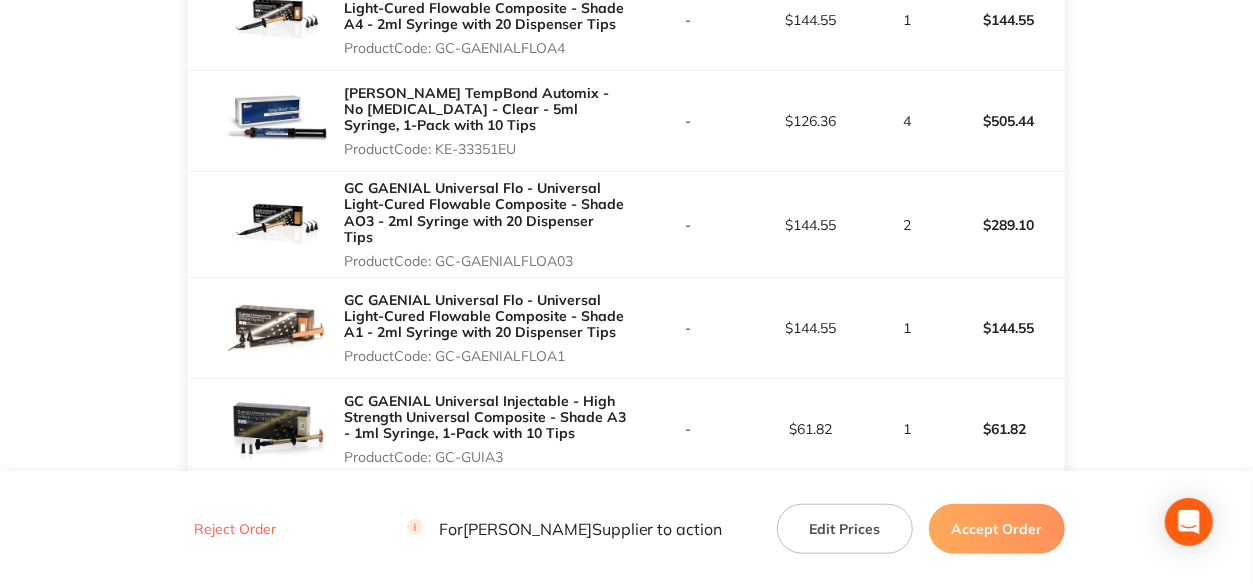scroll, scrollTop: 700, scrollLeft: 0, axis: vertical 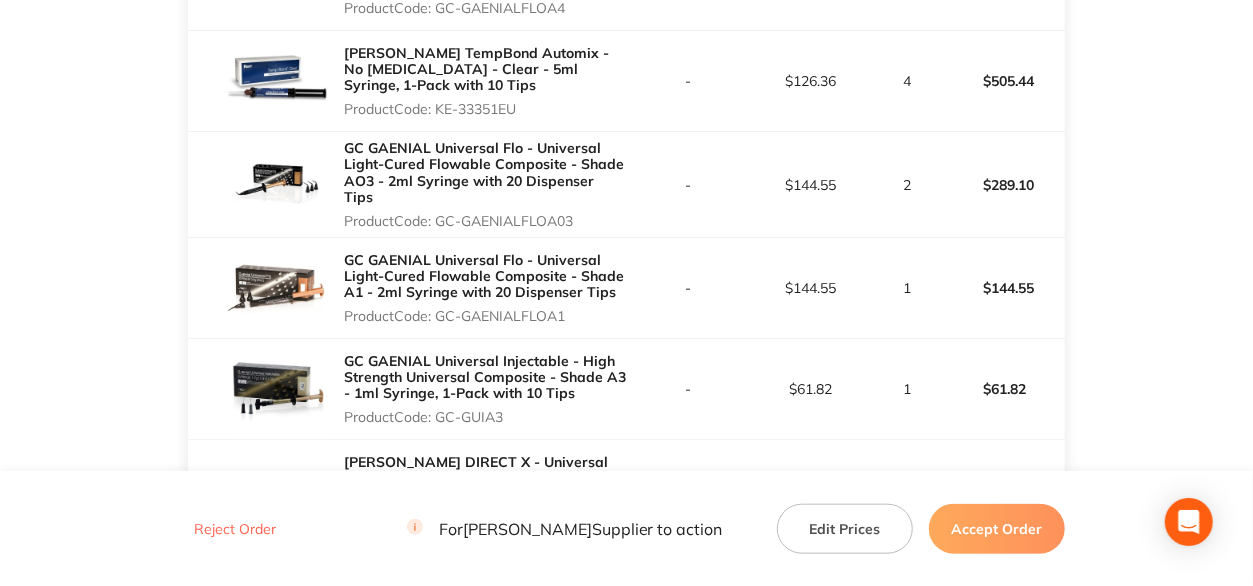 drag, startPoint x: 567, startPoint y: 315, endPoint x: 435, endPoint y: 311, distance: 132.0606 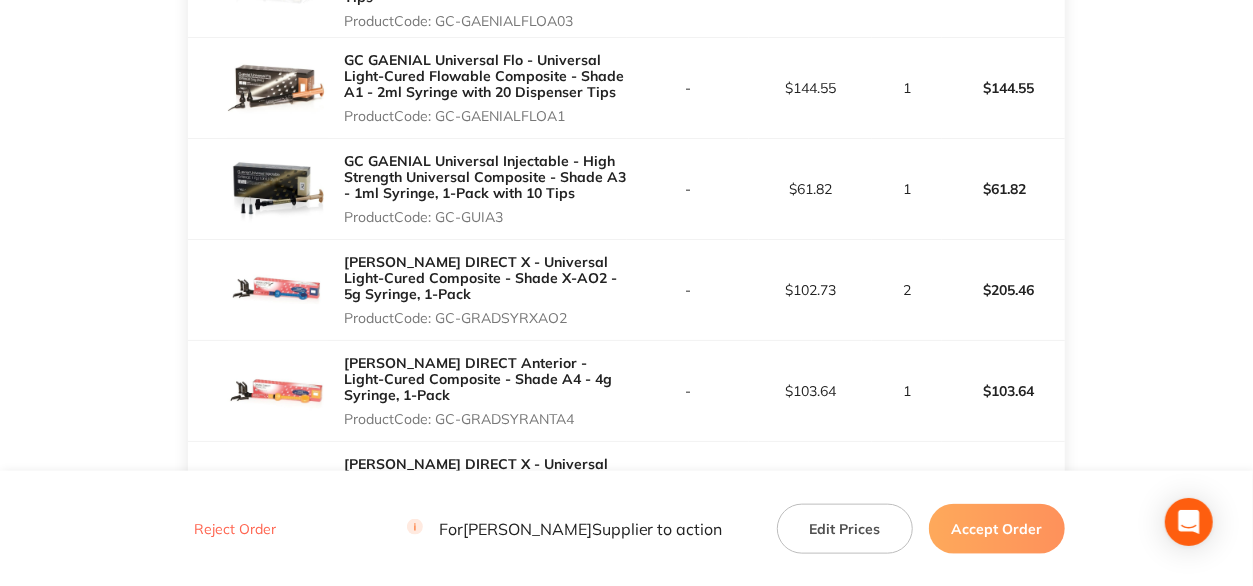 drag, startPoint x: 512, startPoint y: 217, endPoint x: 438, endPoint y: 214, distance: 74.06078 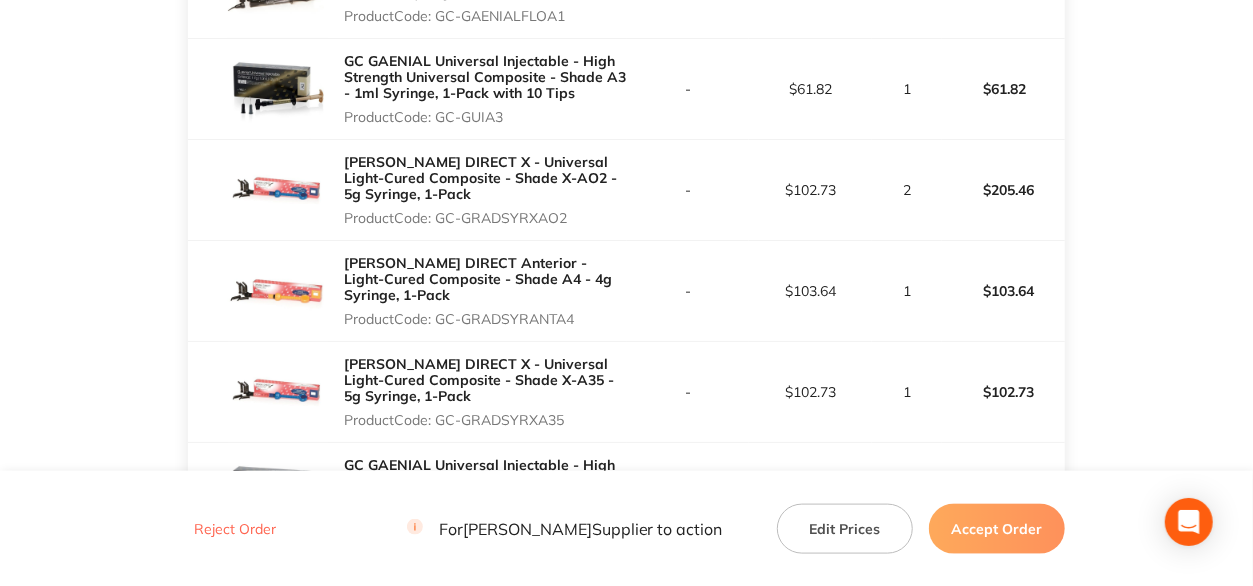 drag, startPoint x: 574, startPoint y: 315, endPoint x: 440, endPoint y: 316, distance: 134.00374 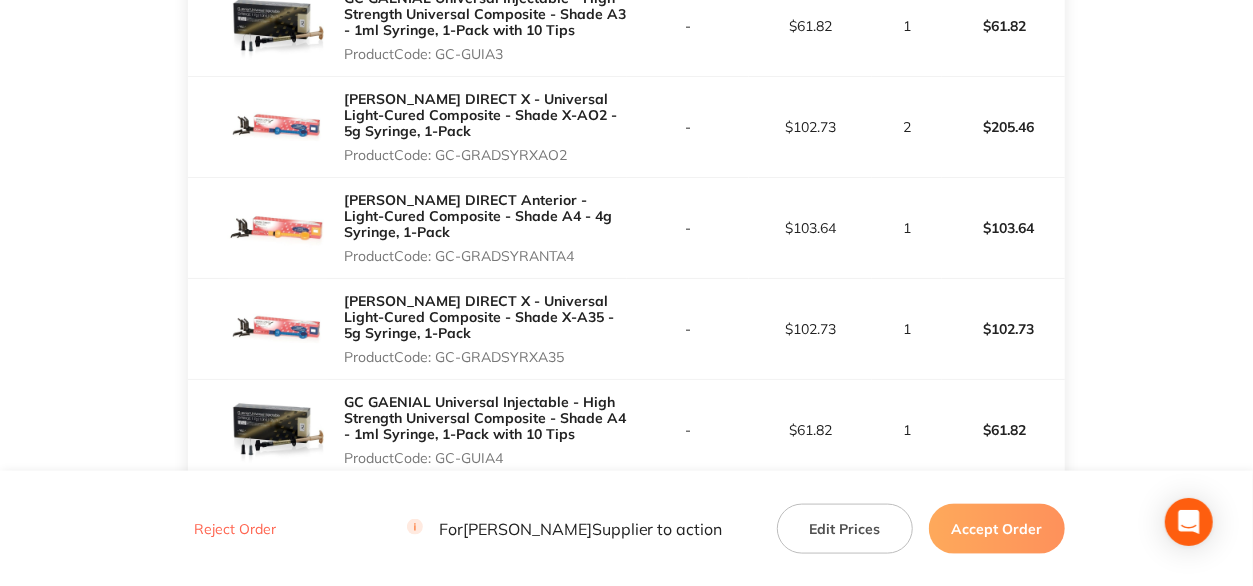 scroll, scrollTop: 1200, scrollLeft: 0, axis: vertical 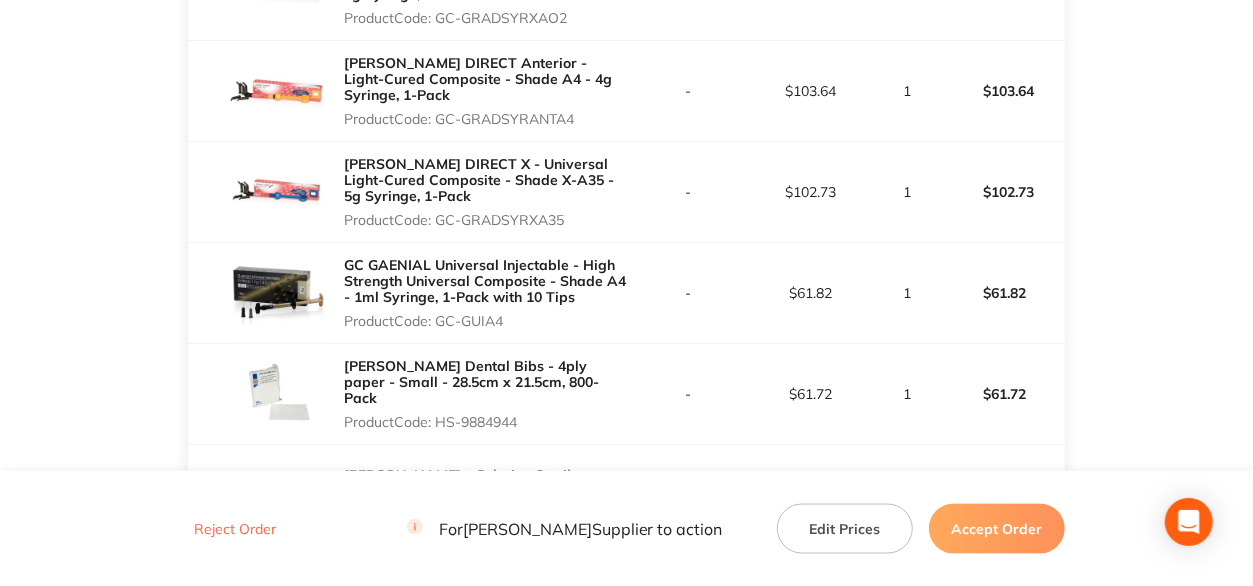 drag, startPoint x: 502, startPoint y: 313, endPoint x: 438, endPoint y: 315, distance: 64.03124 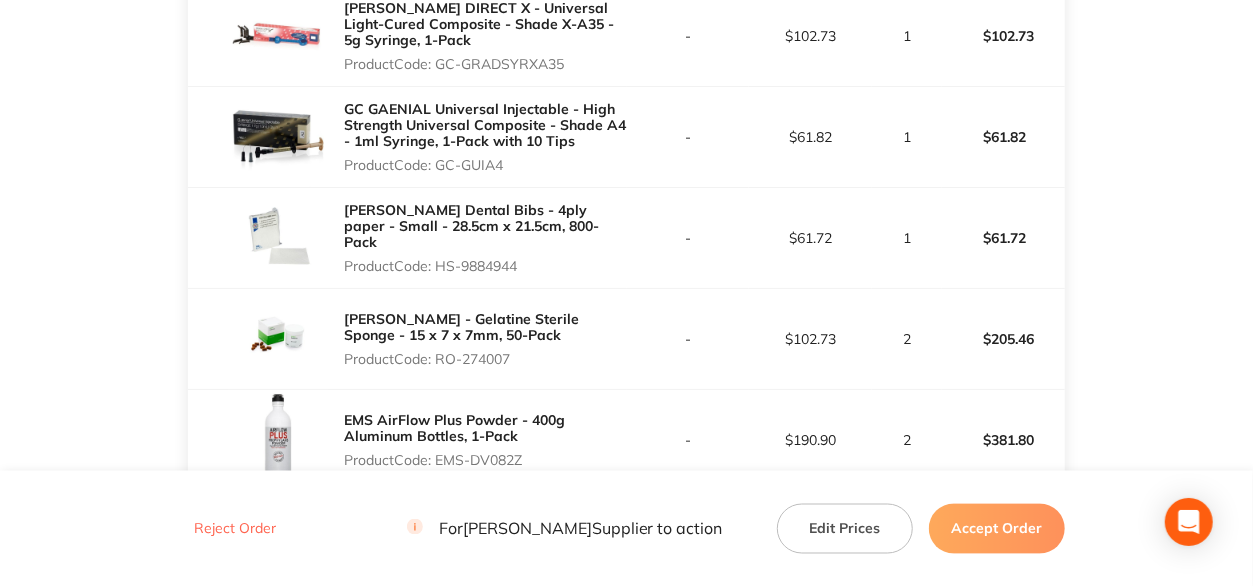 scroll, scrollTop: 1400, scrollLeft: 0, axis: vertical 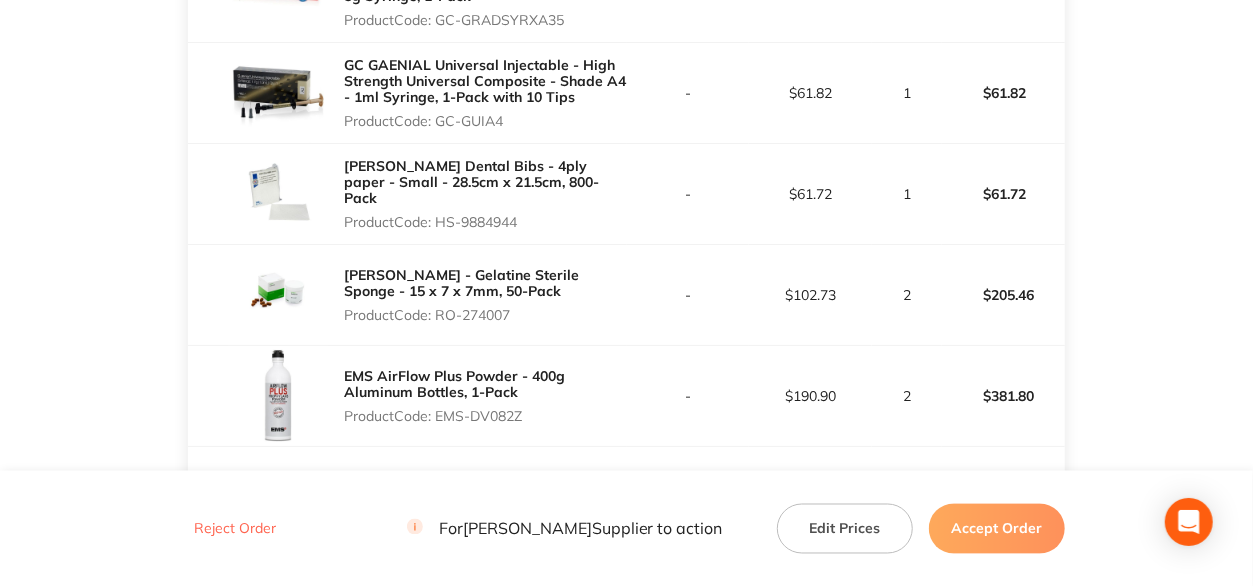 drag, startPoint x: 512, startPoint y: 309, endPoint x: 440, endPoint y: 305, distance: 72.11102 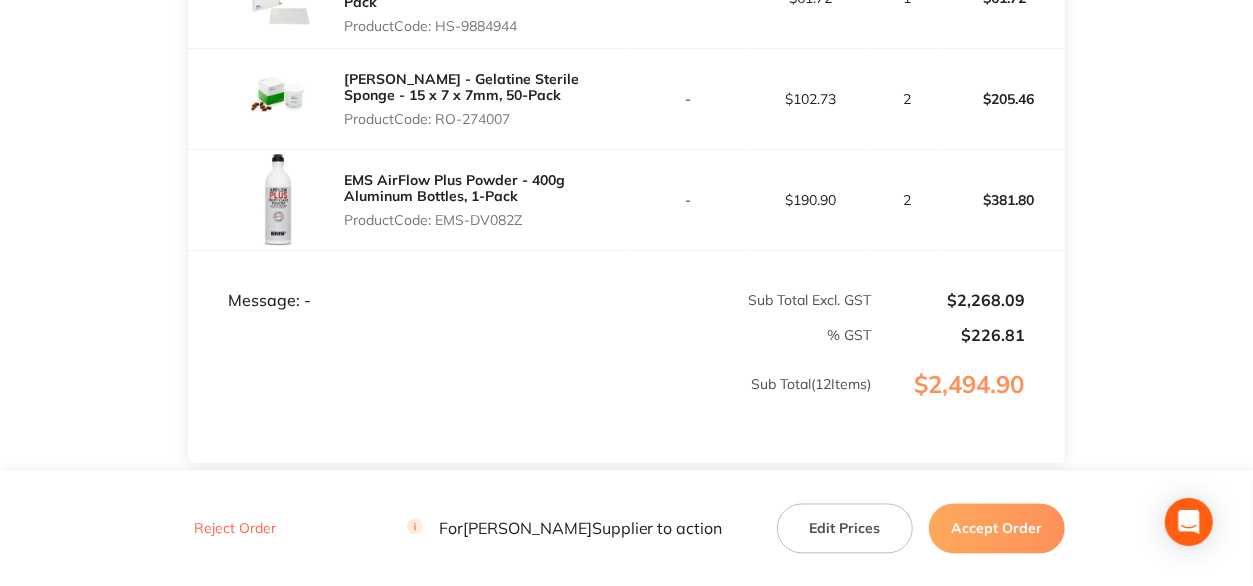 scroll, scrollTop: 1600, scrollLeft: 0, axis: vertical 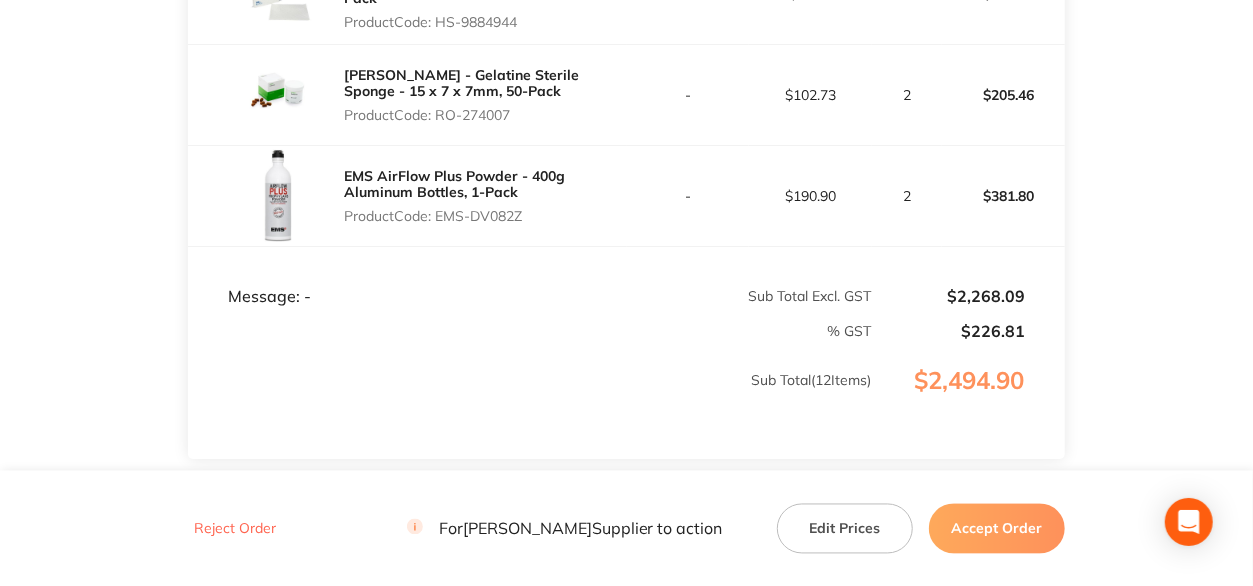 click on "Accept Order" at bounding box center (997, 528) 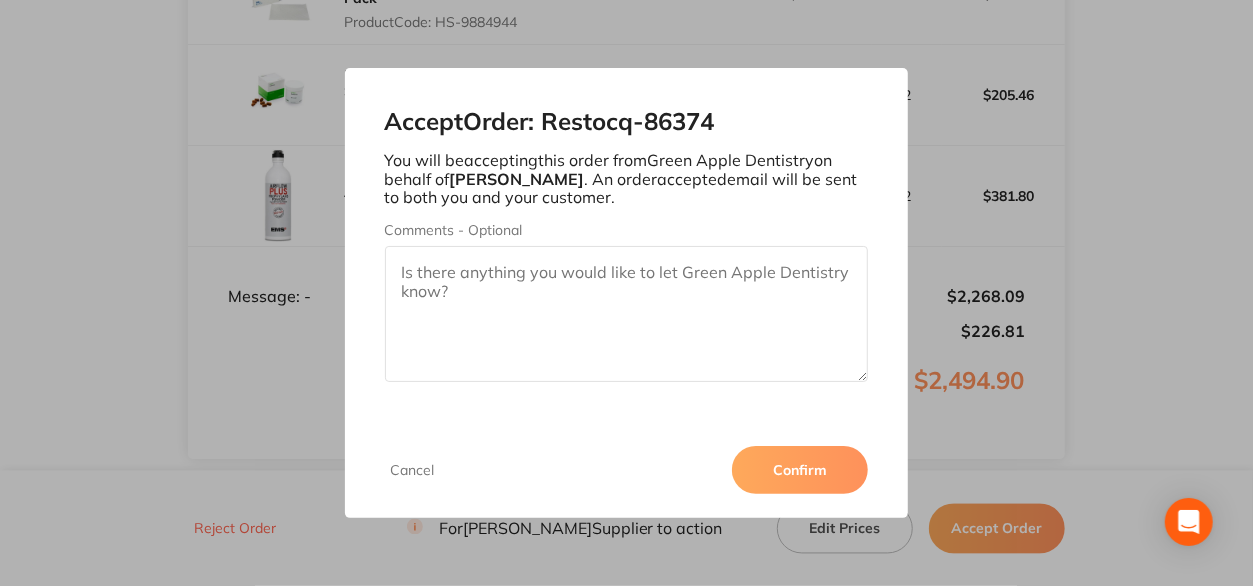 click on "Confirm" at bounding box center [800, 470] 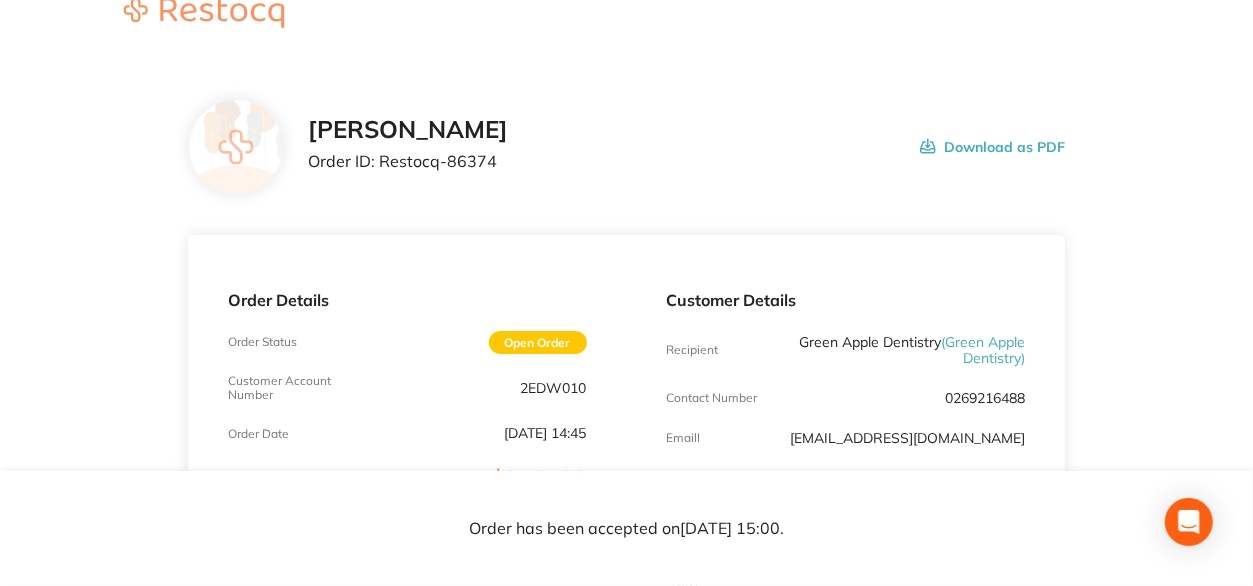 scroll, scrollTop: 0, scrollLeft: 0, axis: both 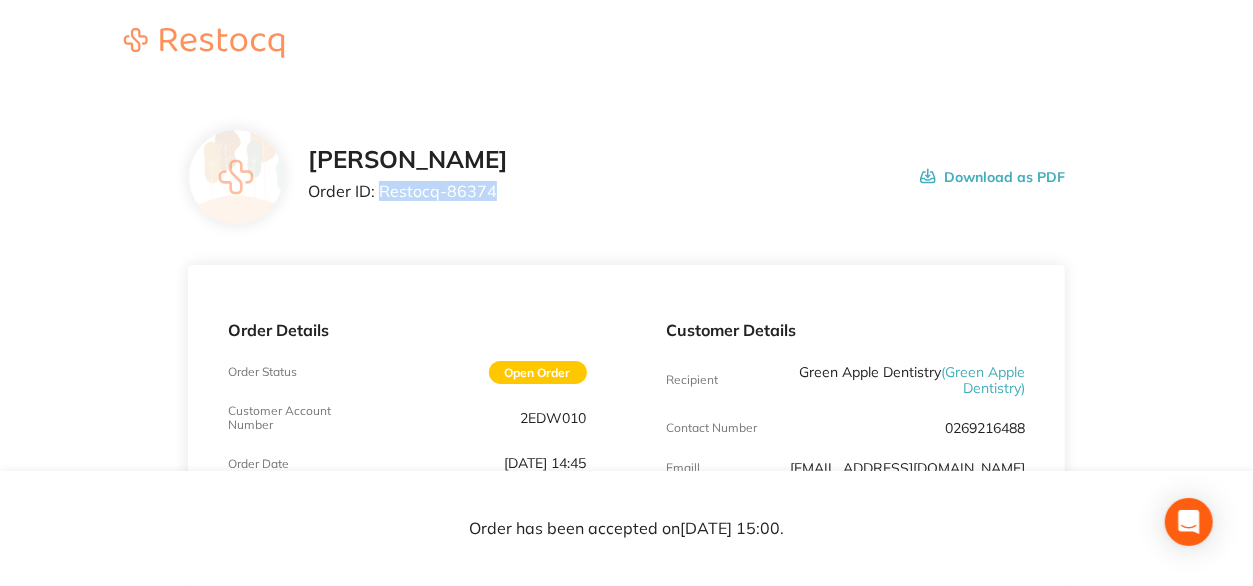 drag, startPoint x: 492, startPoint y: 188, endPoint x: 377, endPoint y: 188, distance: 115 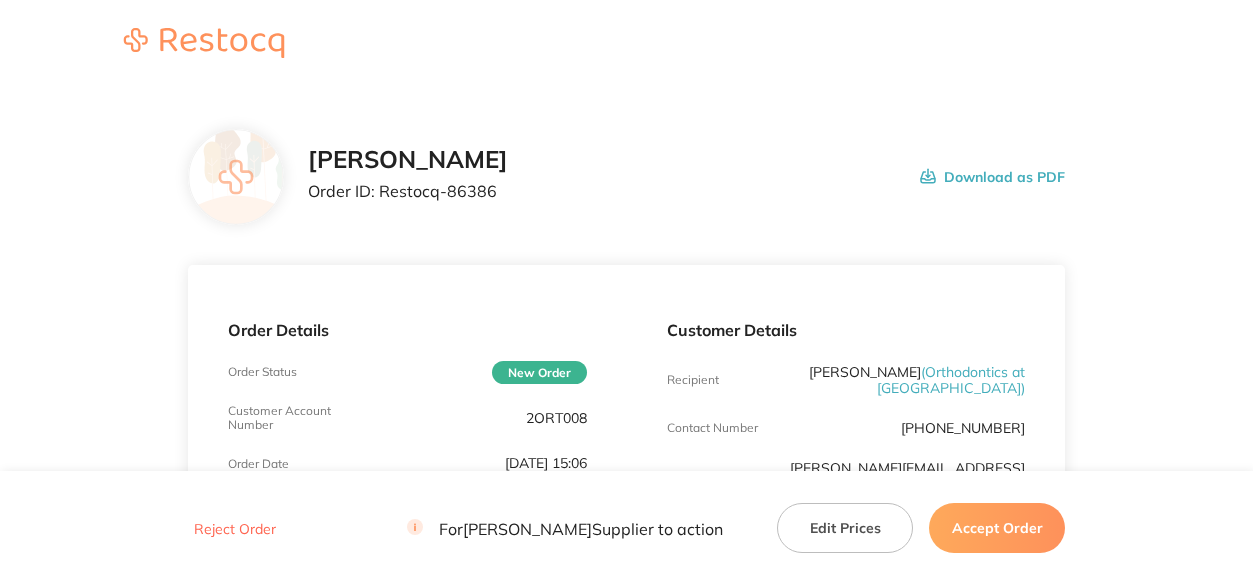 scroll, scrollTop: 0, scrollLeft: 0, axis: both 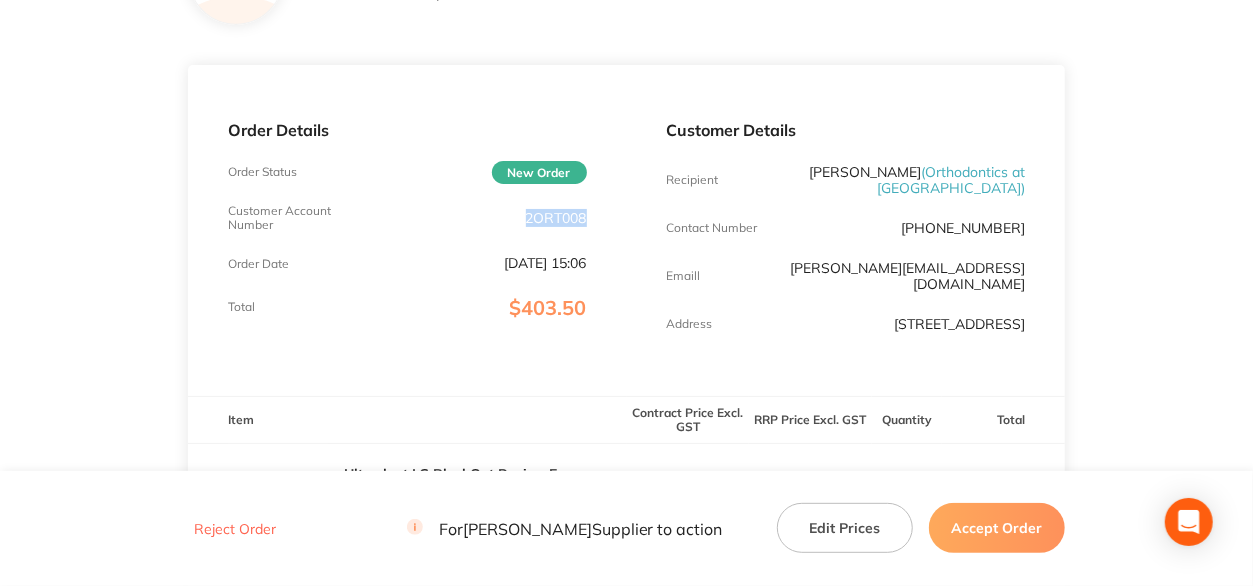 drag, startPoint x: 601, startPoint y: 216, endPoint x: 519, endPoint y: 216, distance: 82 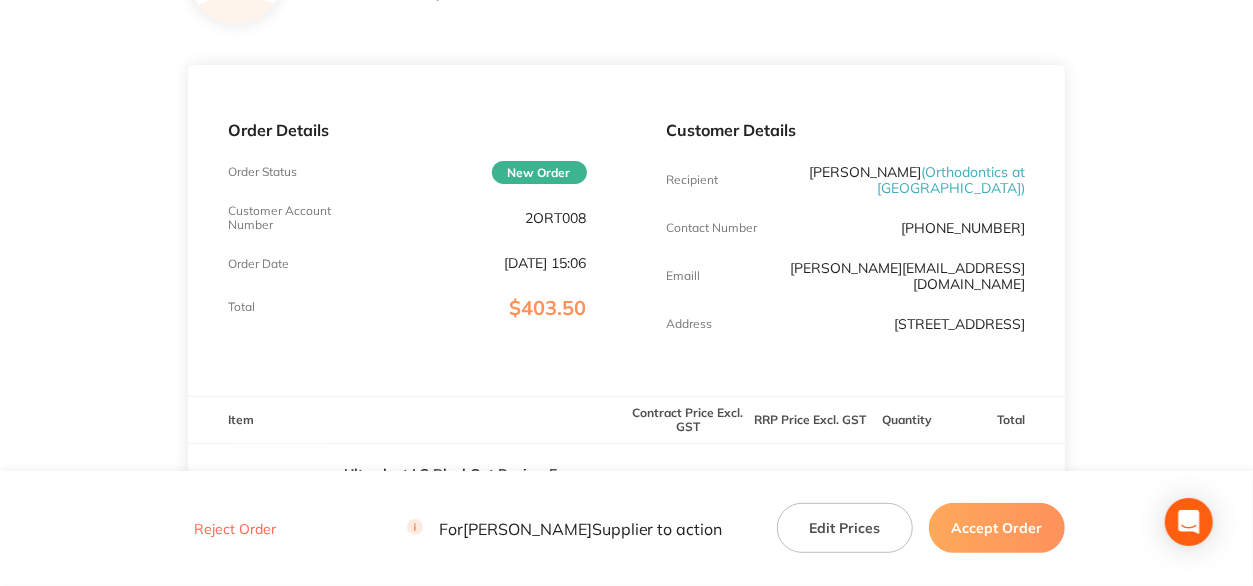click on "Henry Schein Halas Order ID: Restocq- 86386 Download as PDF Order Details Order Status New Order Customer Account Number 2ORT008 Order Date Jul 11 2025, 15:06 Total  $403.50 Customer Details Recipient Dr Dinesh      Sanmuganathan    ( Orthodontics at Tamworth ) Contact Number (02) 6766 3030 Emaill kristie@mydentalteam.com.au Address Level 2, 80 Bridge Street,  Tamworth, 2340, NSW  Item Contract Price Excl. GST RRP Price Excl. GST Quantity Total Ultradent LC BlockOut Resin - Economy Kit - 1.2ml Syringe, 20-Pack with 20 Tips Product   Code:  ULT-0242 $183.41 $235.45 2 $366.82 Message: - Sub Total Excl. GST $366.82 % GST $36.68 Sub Total  ( 1  Items) $403.50 Ultradent LC BlockOut Resin - Economy Kit - 1.2ml Syringe, 20-Pack with 20 Tips Product Code:  ULT-0242 Contract Price Excl. GST $183.41 RRP Price Excl. GST $235.45 Quantity 2 Sub Total Excl. GST                                                   $366.82 % Gst $36.68 Sub Total   ( 1  Items) $403.50 Recipient: Default  ( customer.care@henryschein.com.au ) -" at bounding box center [626, 403] 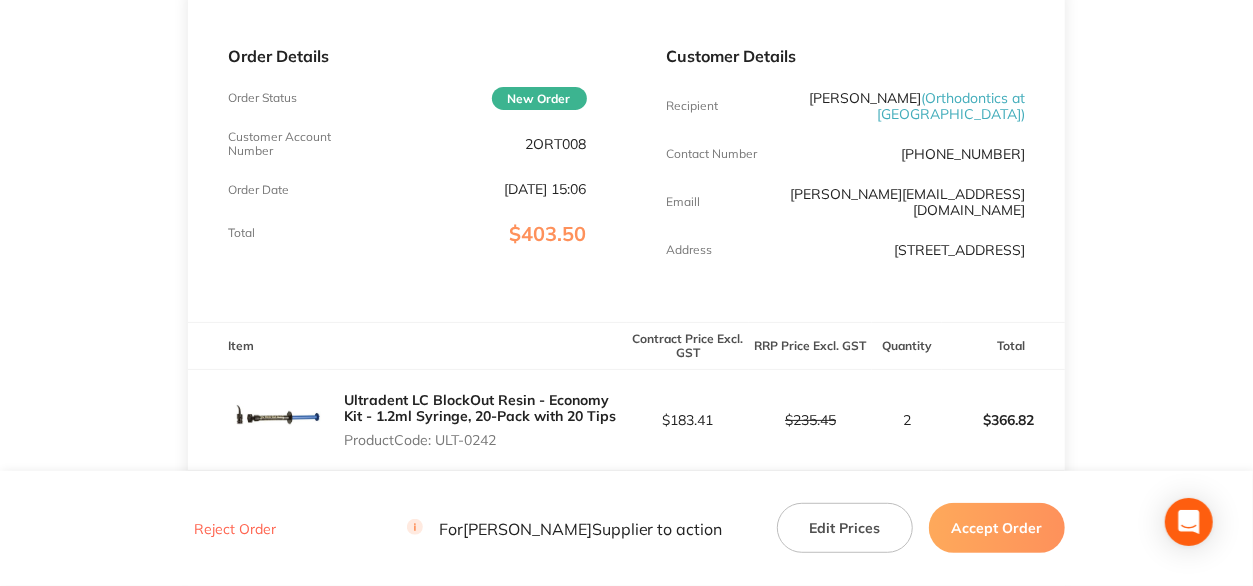 scroll, scrollTop: 400, scrollLeft: 0, axis: vertical 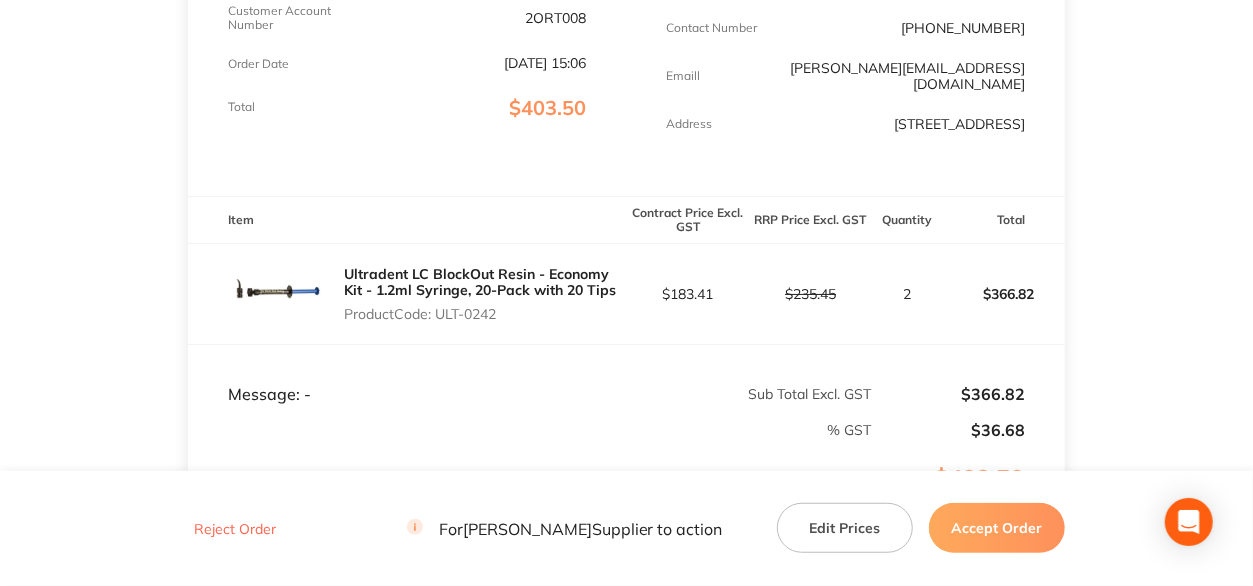 drag, startPoint x: 504, startPoint y: 315, endPoint x: 440, endPoint y: 316, distance: 64.00781 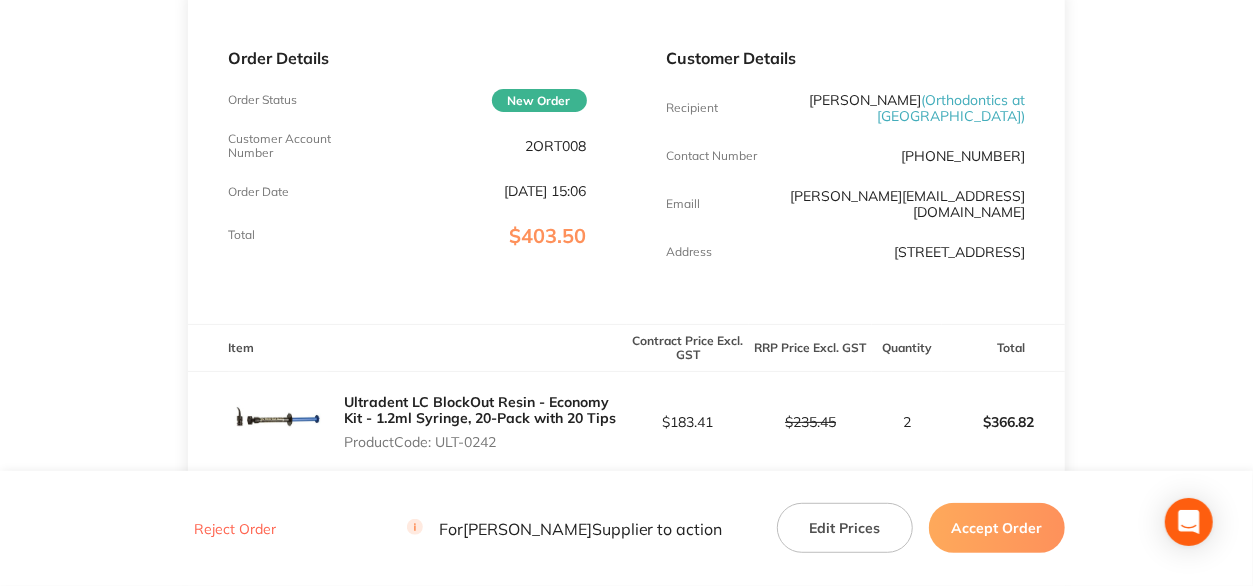 scroll, scrollTop: 100, scrollLeft: 0, axis: vertical 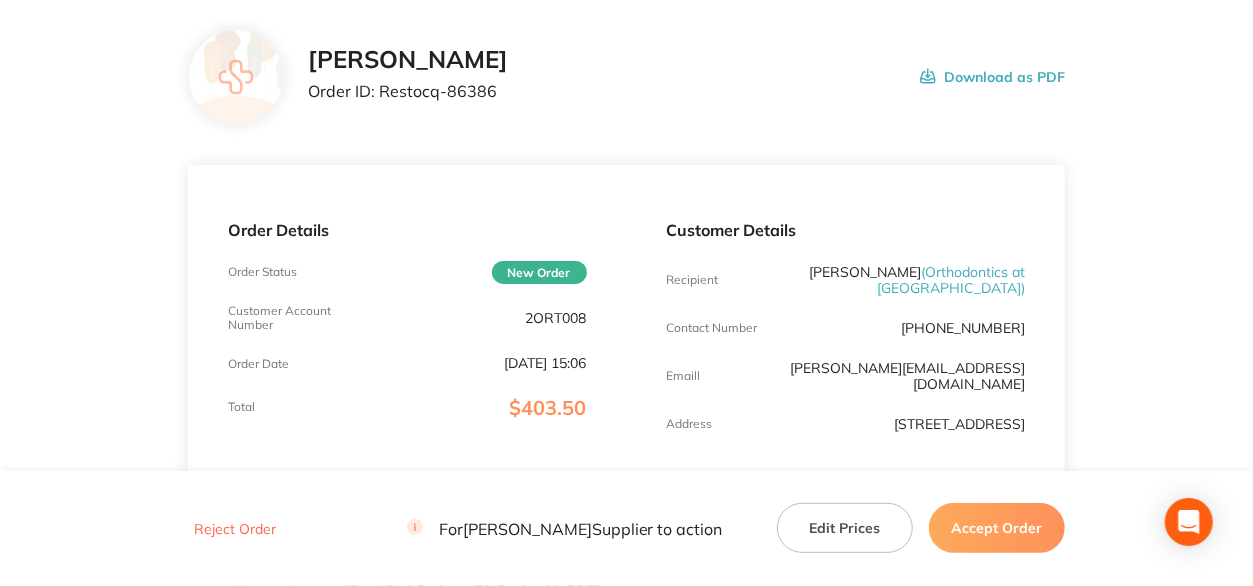 click on "Accept Order" at bounding box center [997, 528] 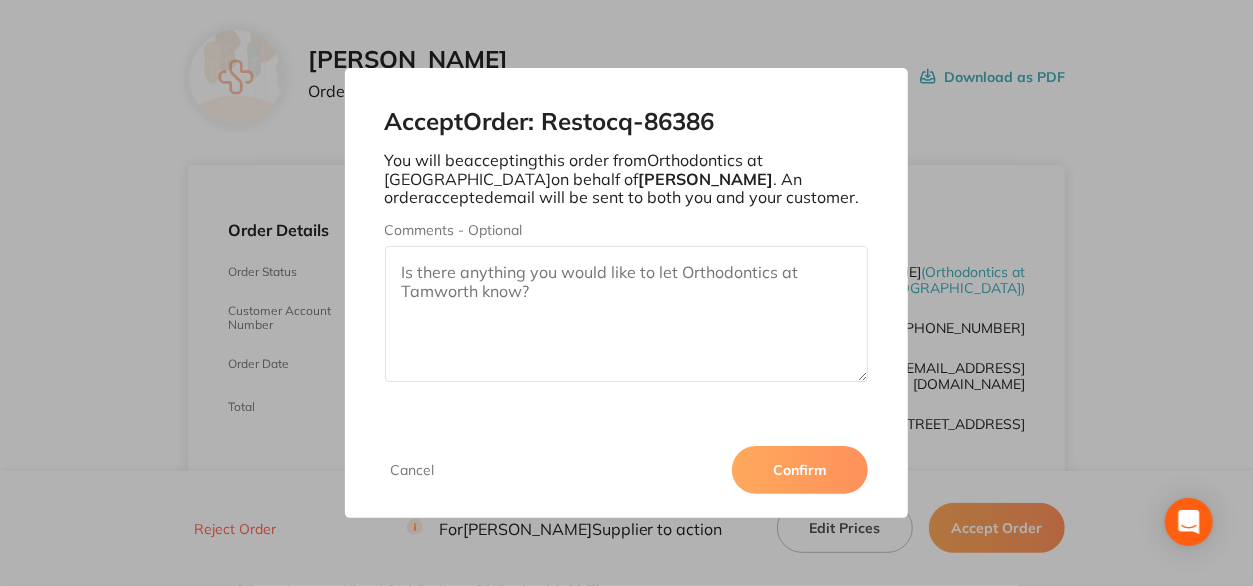 drag, startPoint x: 826, startPoint y: 477, endPoint x: 812, endPoint y: 455, distance: 26.076809 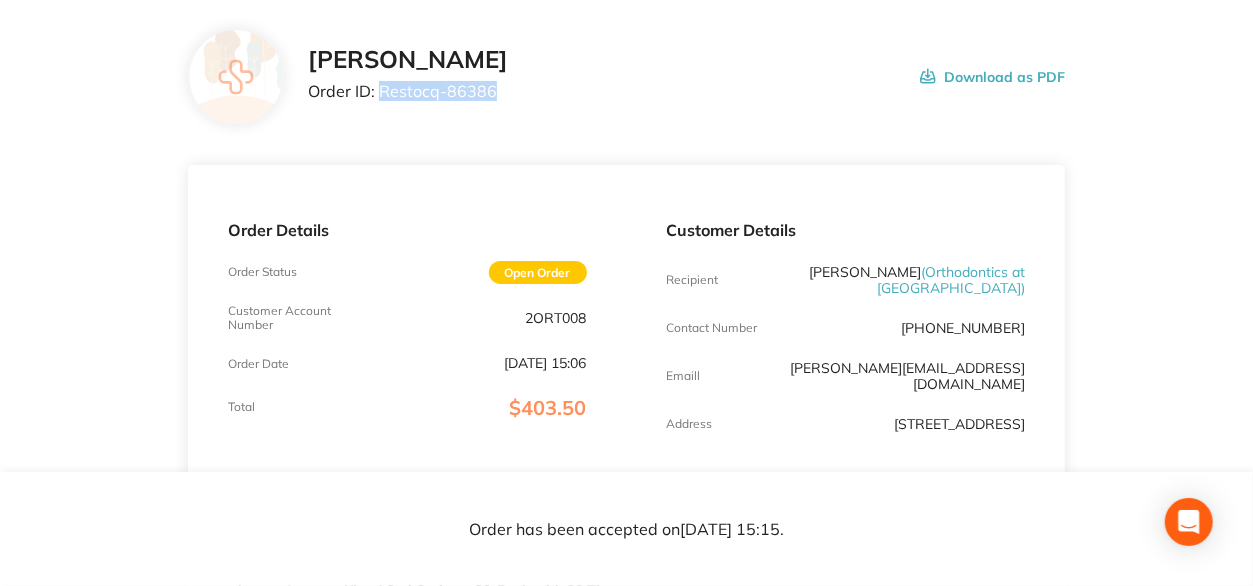 drag, startPoint x: 510, startPoint y: 93, endPoint x: 379, endPoint y: 89, distance: 131.06105 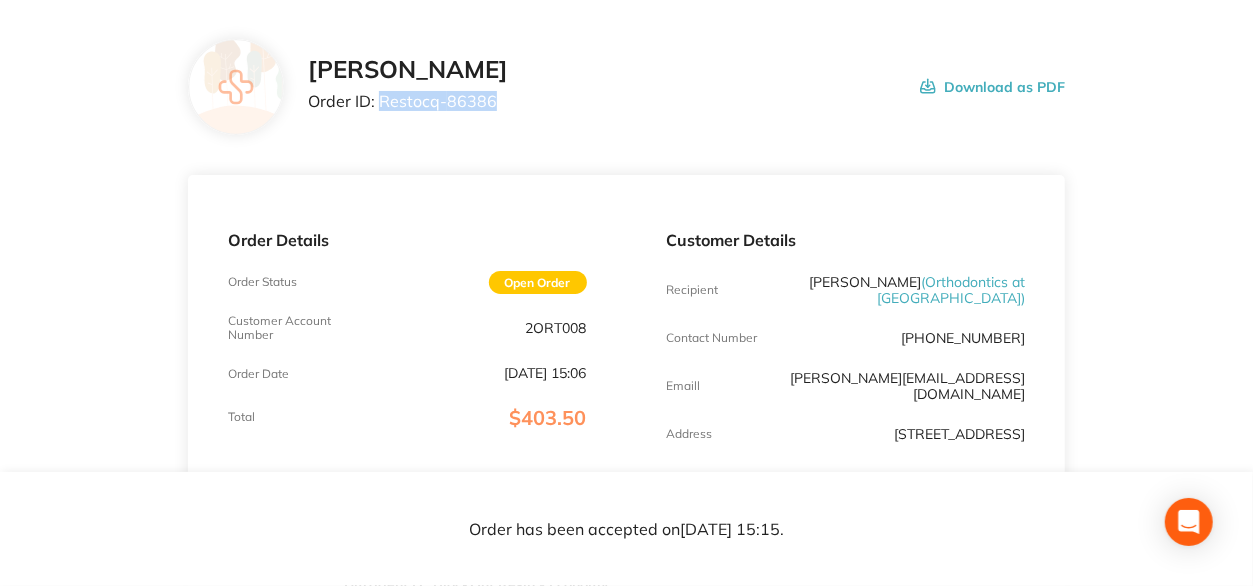 scroll, scrollTop: 45, scrollLeft: 0, axis: vertical 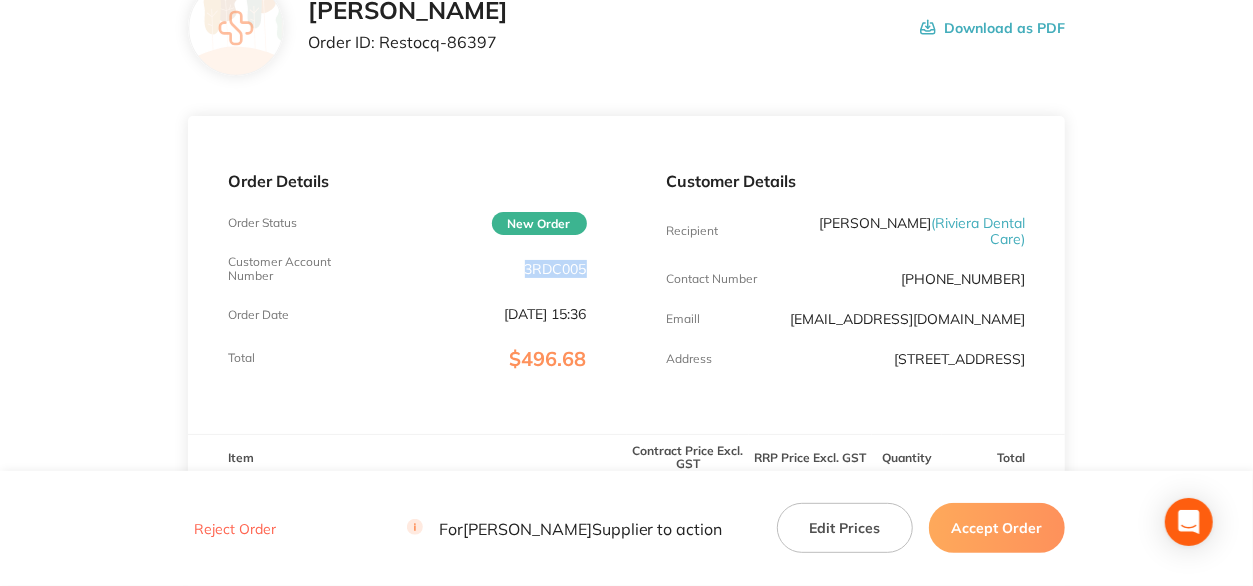 drag, startPoint x: 587, startPoint y: 270, endPoint x: 522, endPoint y: 269, distance: 65.00769 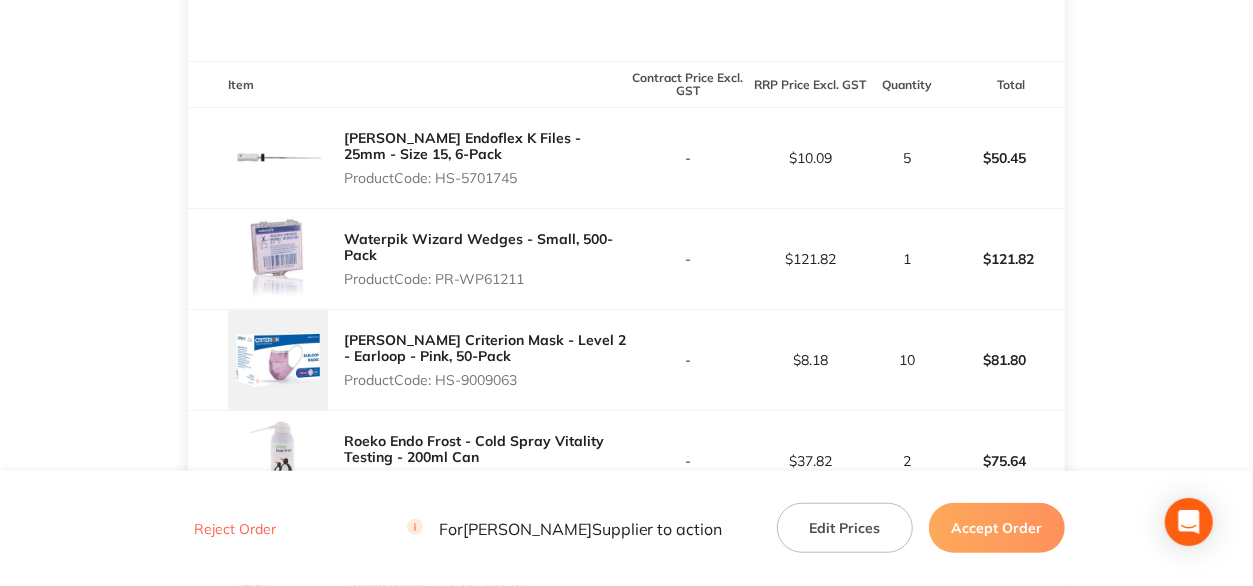 scroll, scrollTop: 549, scrollLeft: 0, axis: vertical 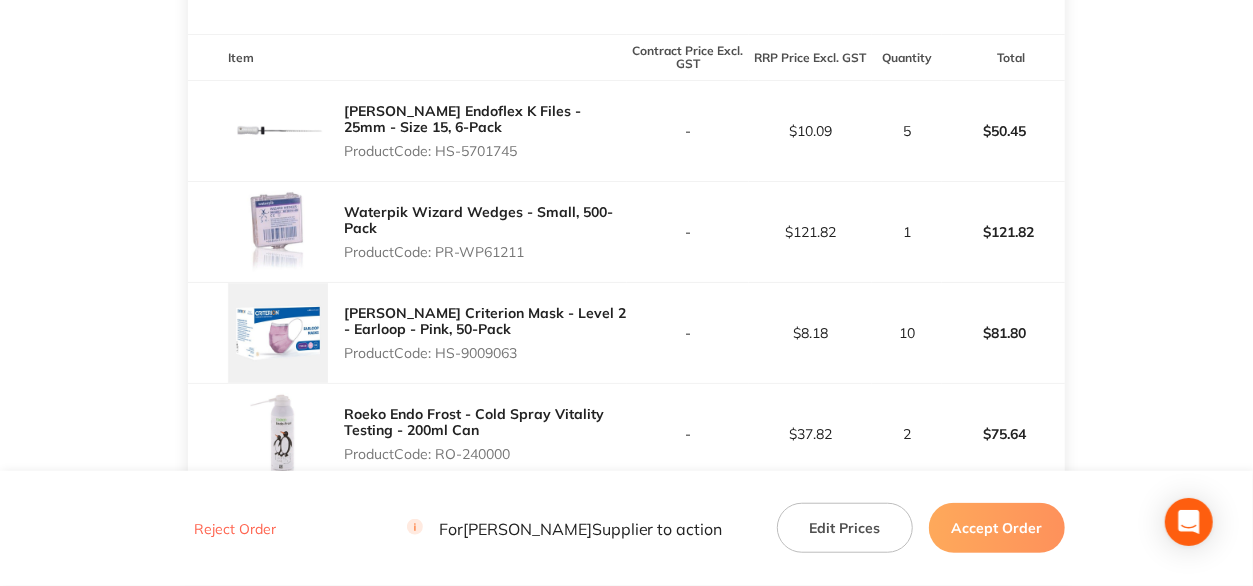 drag, startPoint x: 526, startPoint y: 163, endPoint x: 436, endPoint y: 163, distance: 90 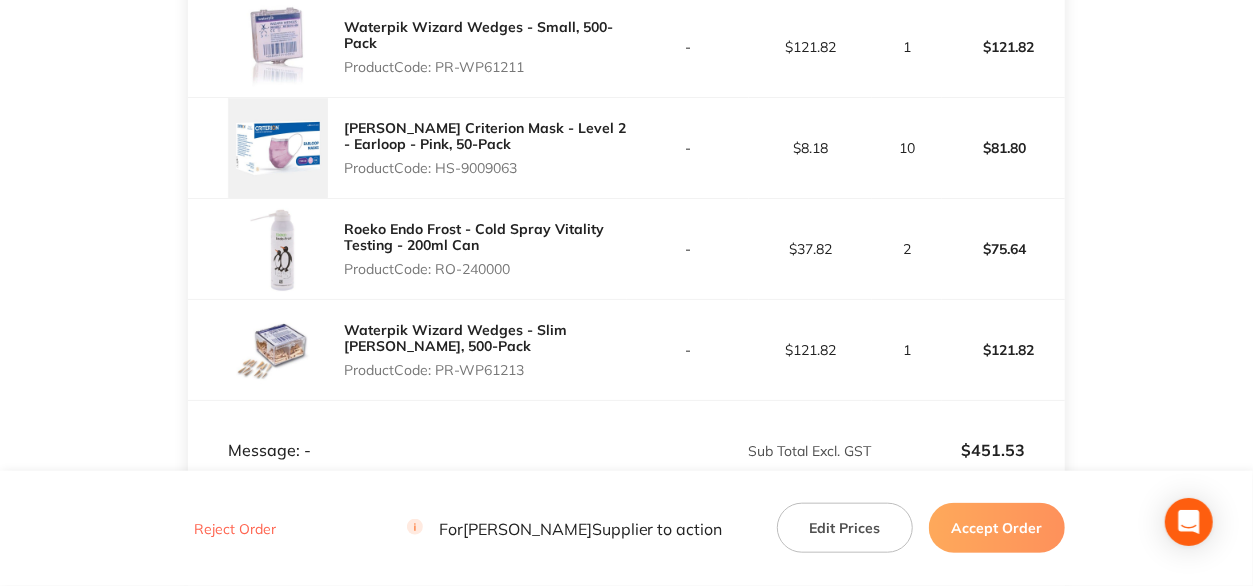 scroll, scrollTop: 849, scrollLeft: 0, axis: vertical 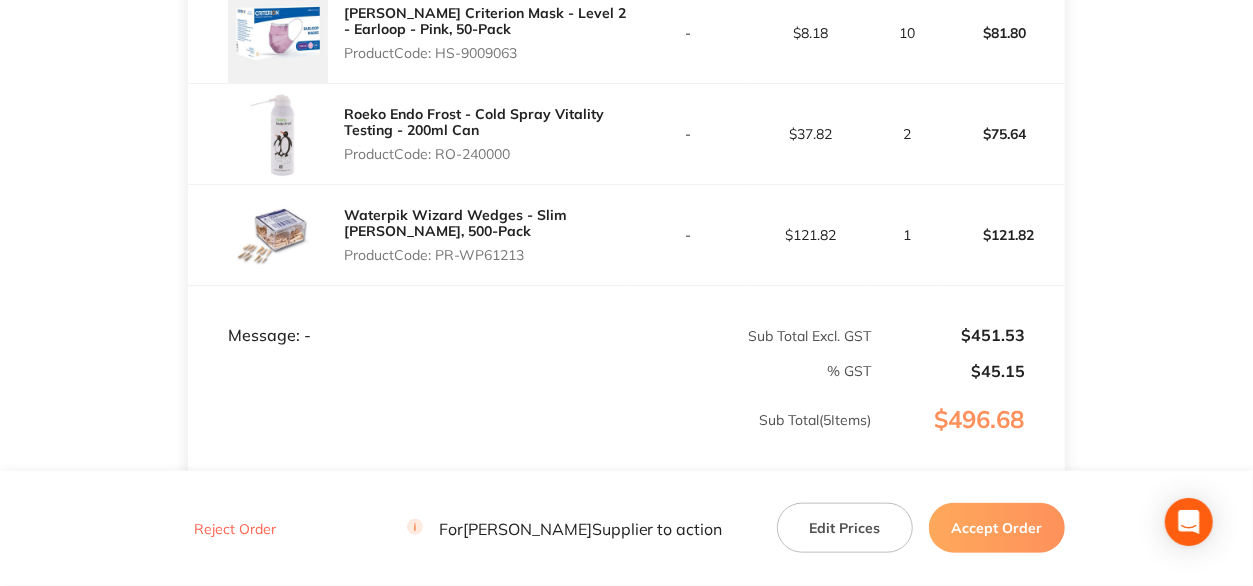 drag, startPoint x: 524, startPoint y: 171, endPoint x: 436, endPoint y: 168, distance: 88.051125 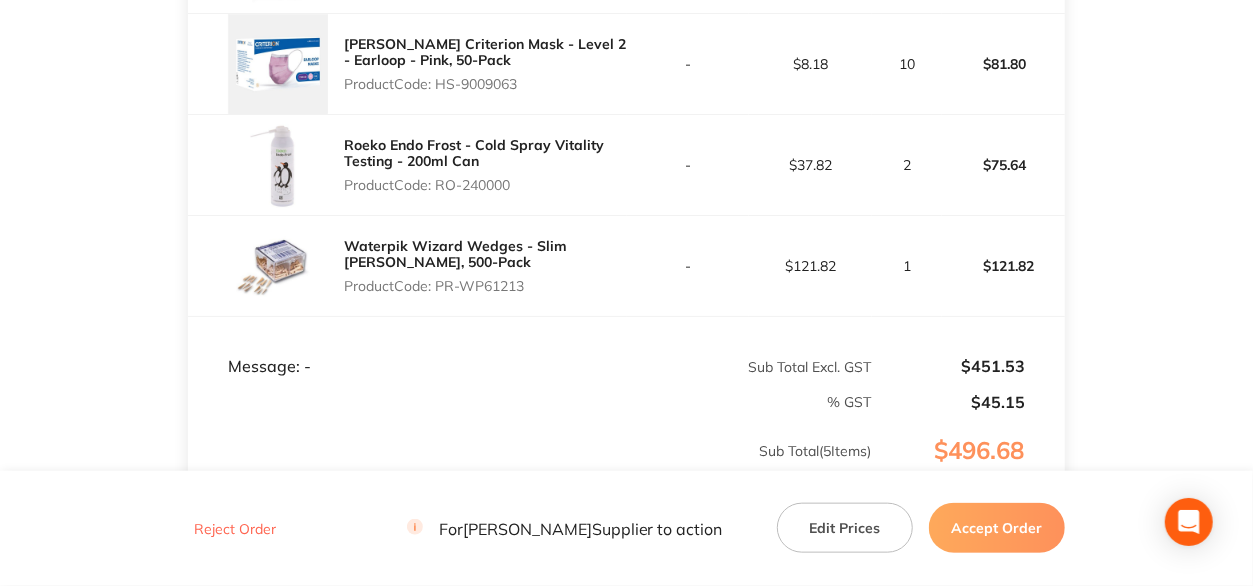 scroll, scrollTop: 849, scrollLeft: 0, axis: vertical 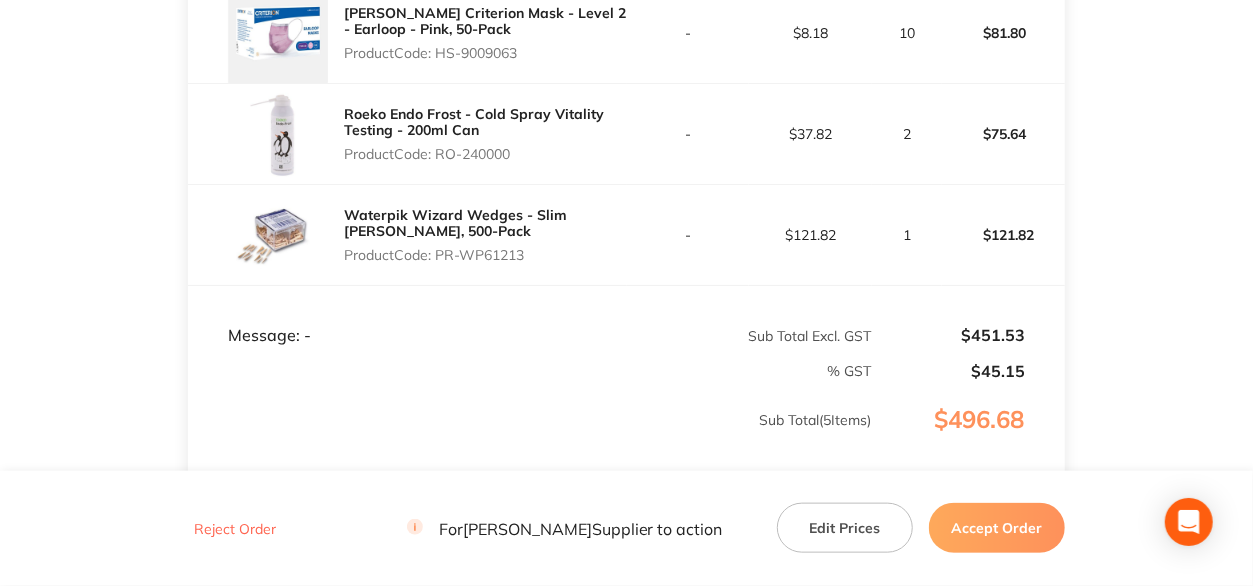 click on "Accept Order" at bounding box center (997, 528) 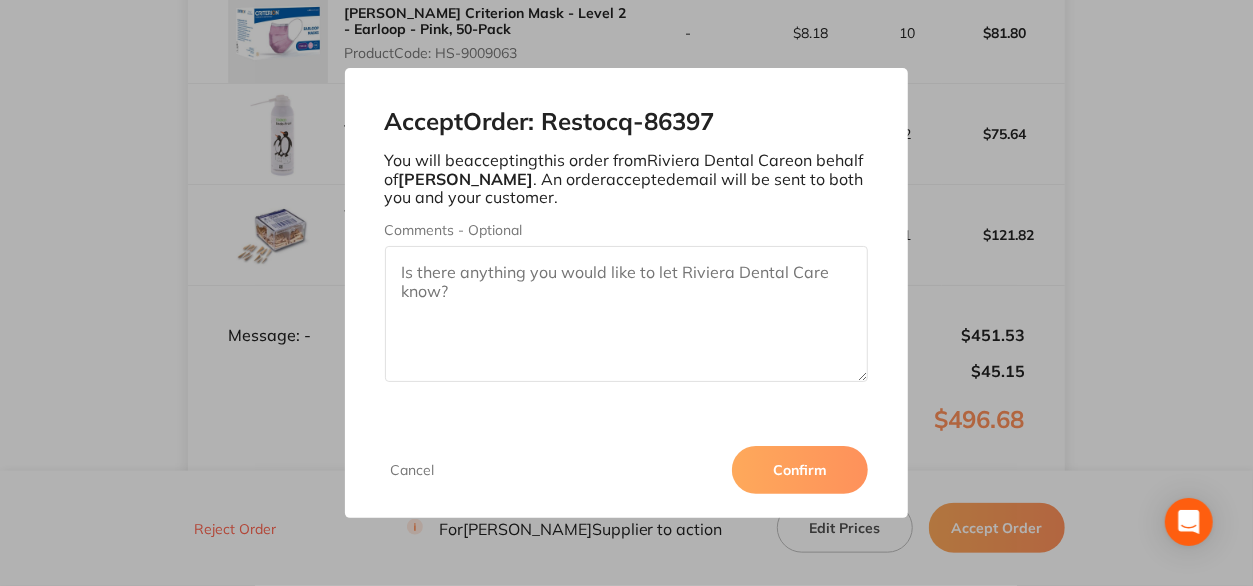 click on "Confirm" at bounding box center [800, 470] 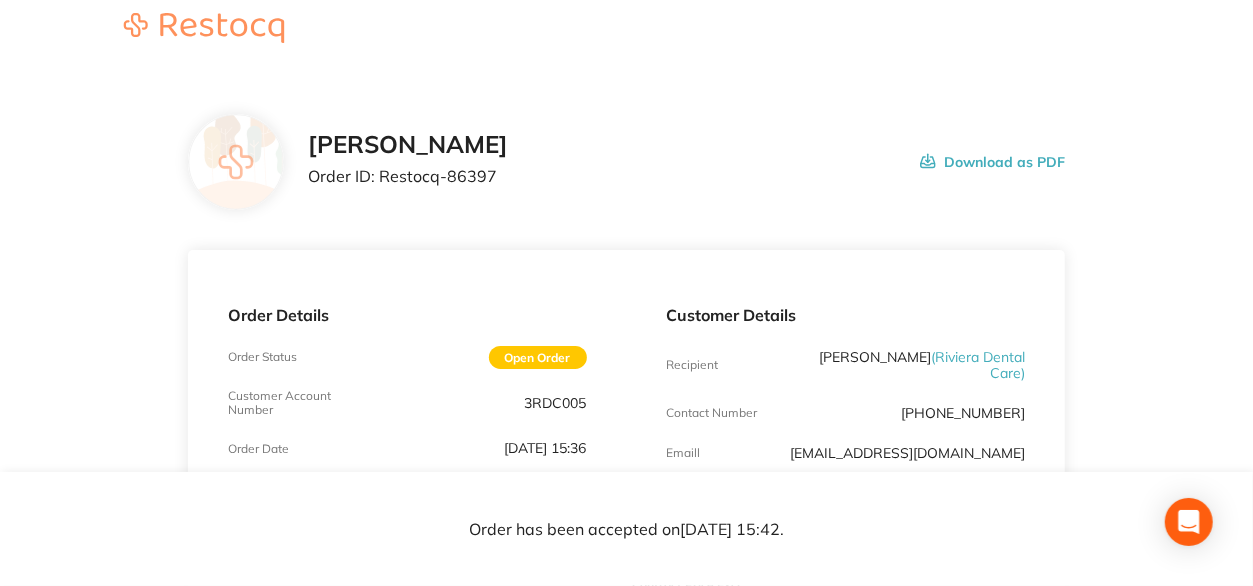 scroll, scrollTop: 0, scrollLeft: 0, axis: both 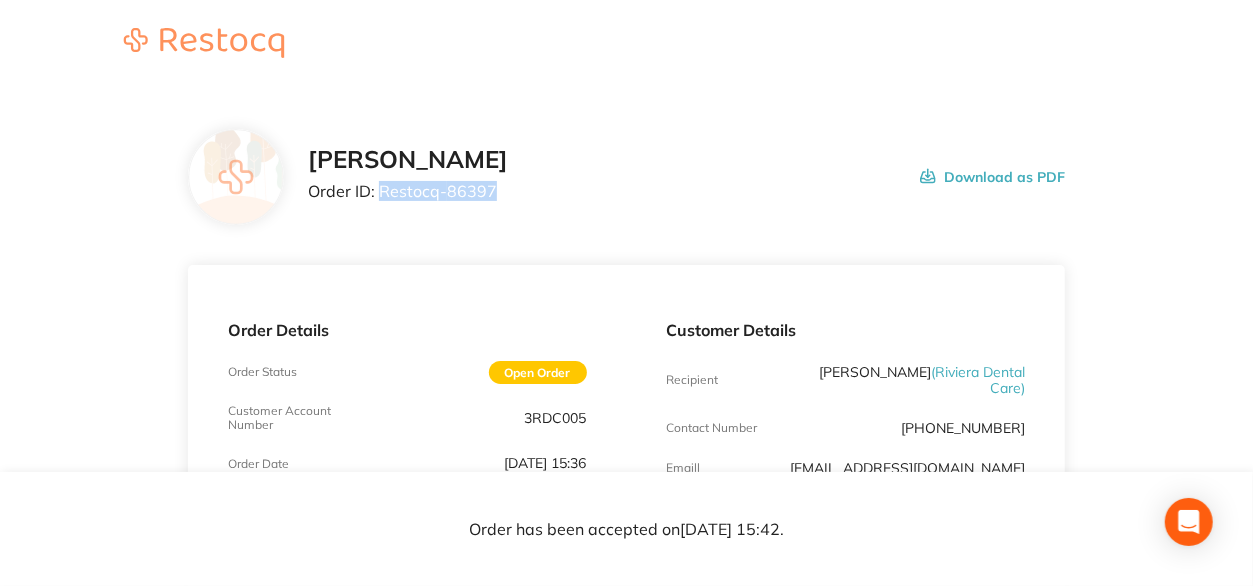 drag, startPoint x: 492, startPoint y: 191, endPoint x: 382, endPoint y: 189, distance: 110.01818 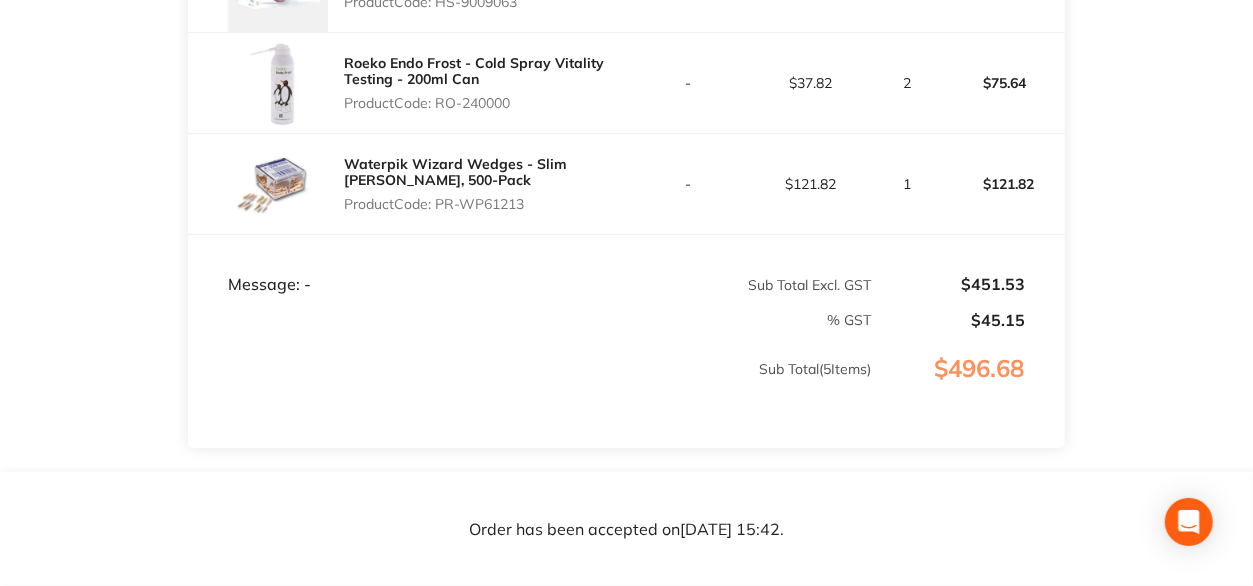 scroll, scrollTop: 800, scrollLeft: 0, axis: vertical 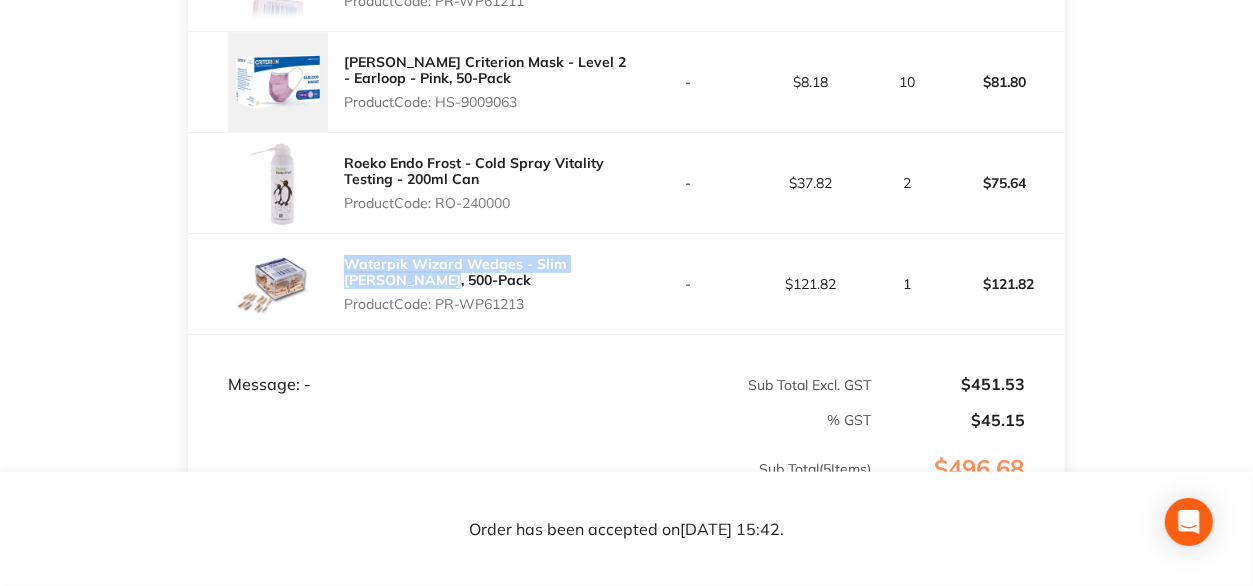 drag, startPoint x: 405, startPoint y: 292, endPoint x: 340, endPoint y: 276, distance: 66.94027 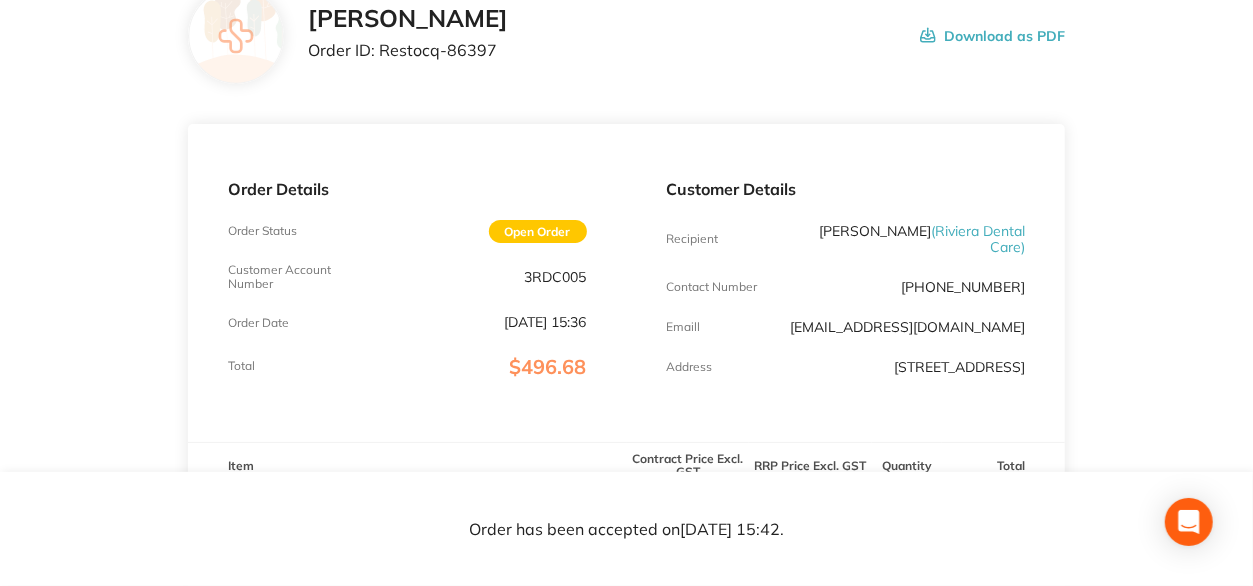 scroll, scrollTop: 0, scrollLeft: 0, axis: both 